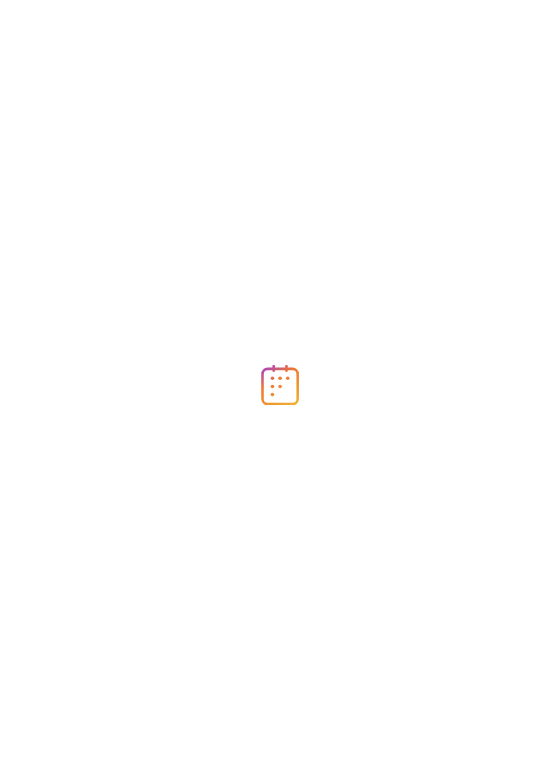 scroll, scrollTop: 0, scrollLeft: 0, axis: both 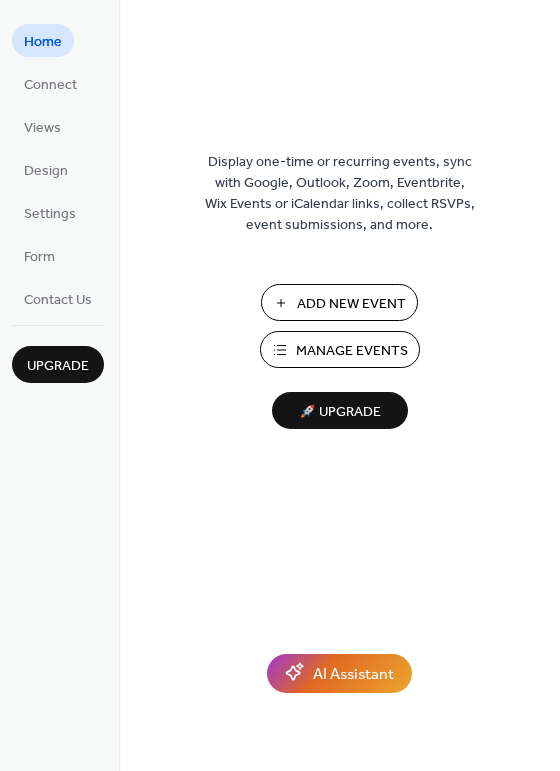 click on "Add New Event" at bounding box center (351, 304) 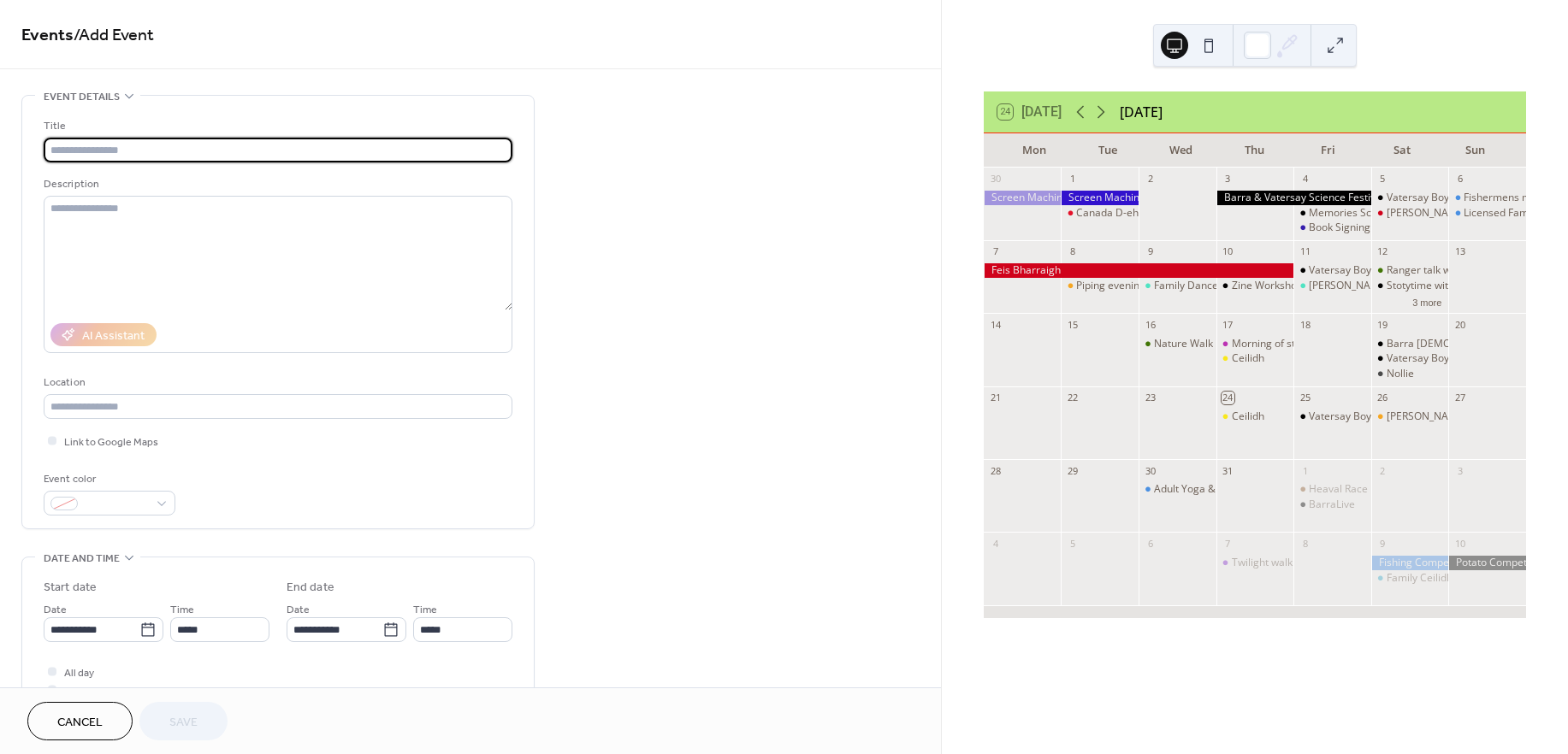 scroll, scrollTop: 0, scrollLeft: 0, axis: both 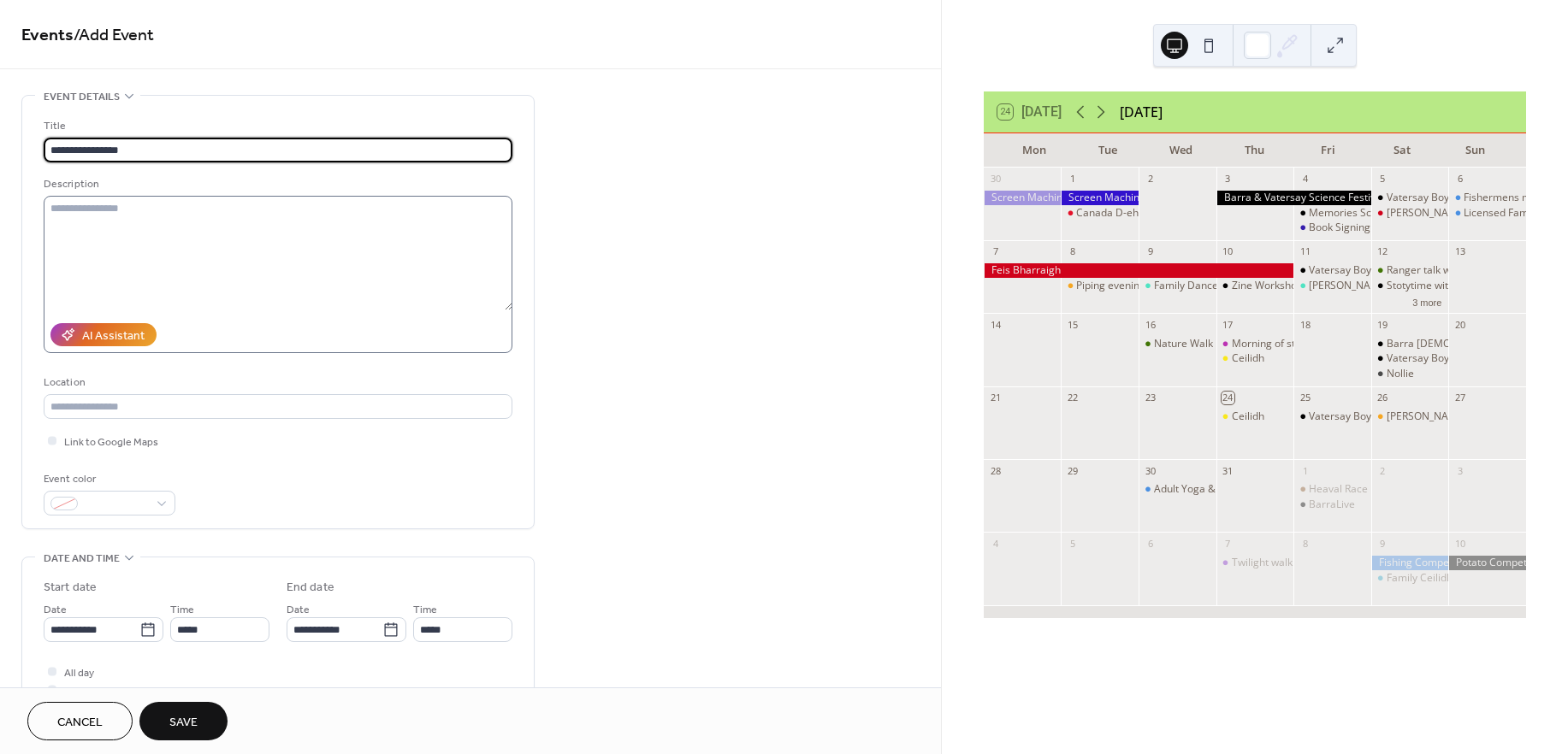 type on "**********" 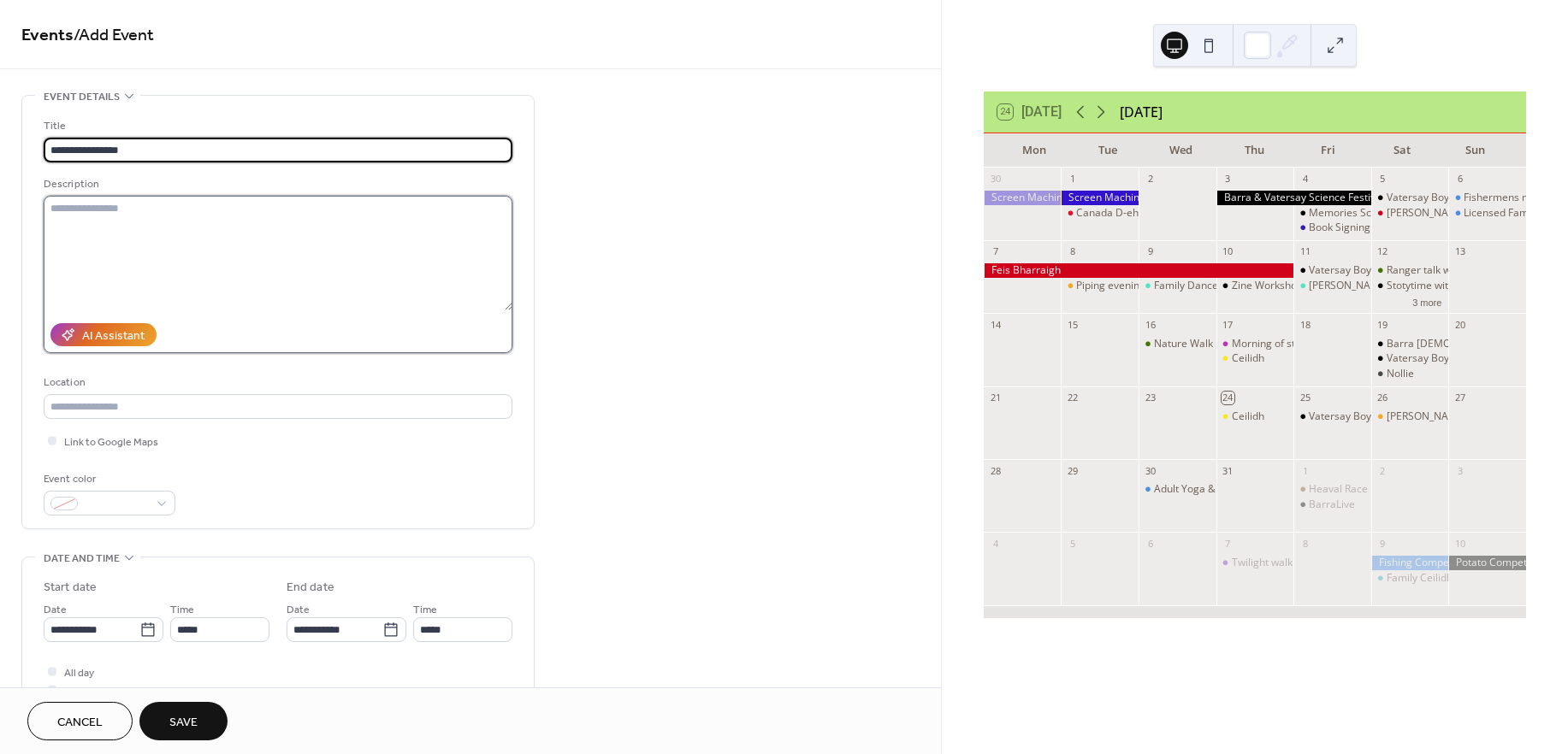 click at bounding box center (278, 253) 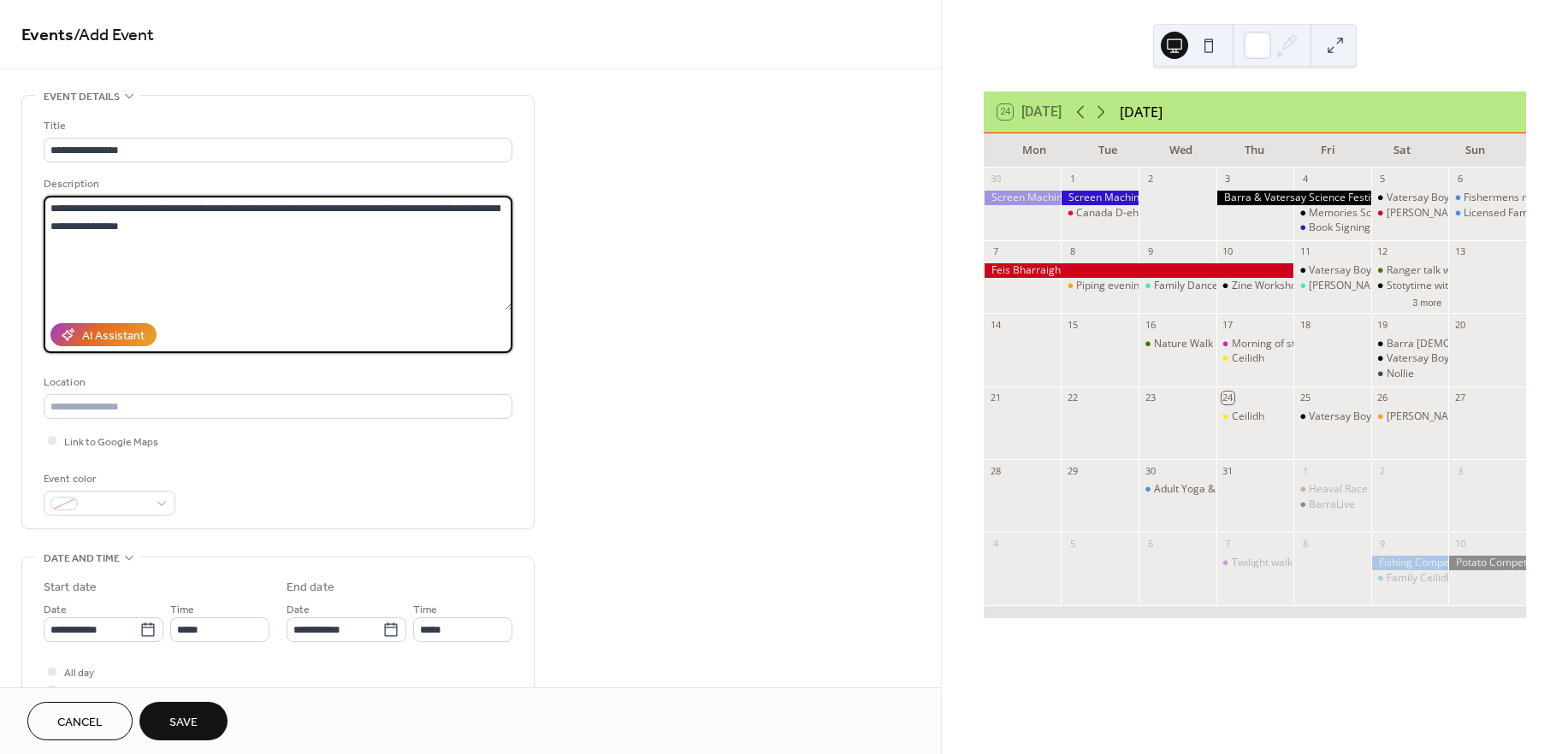 click on "**********" at bounding box center [278, 253] 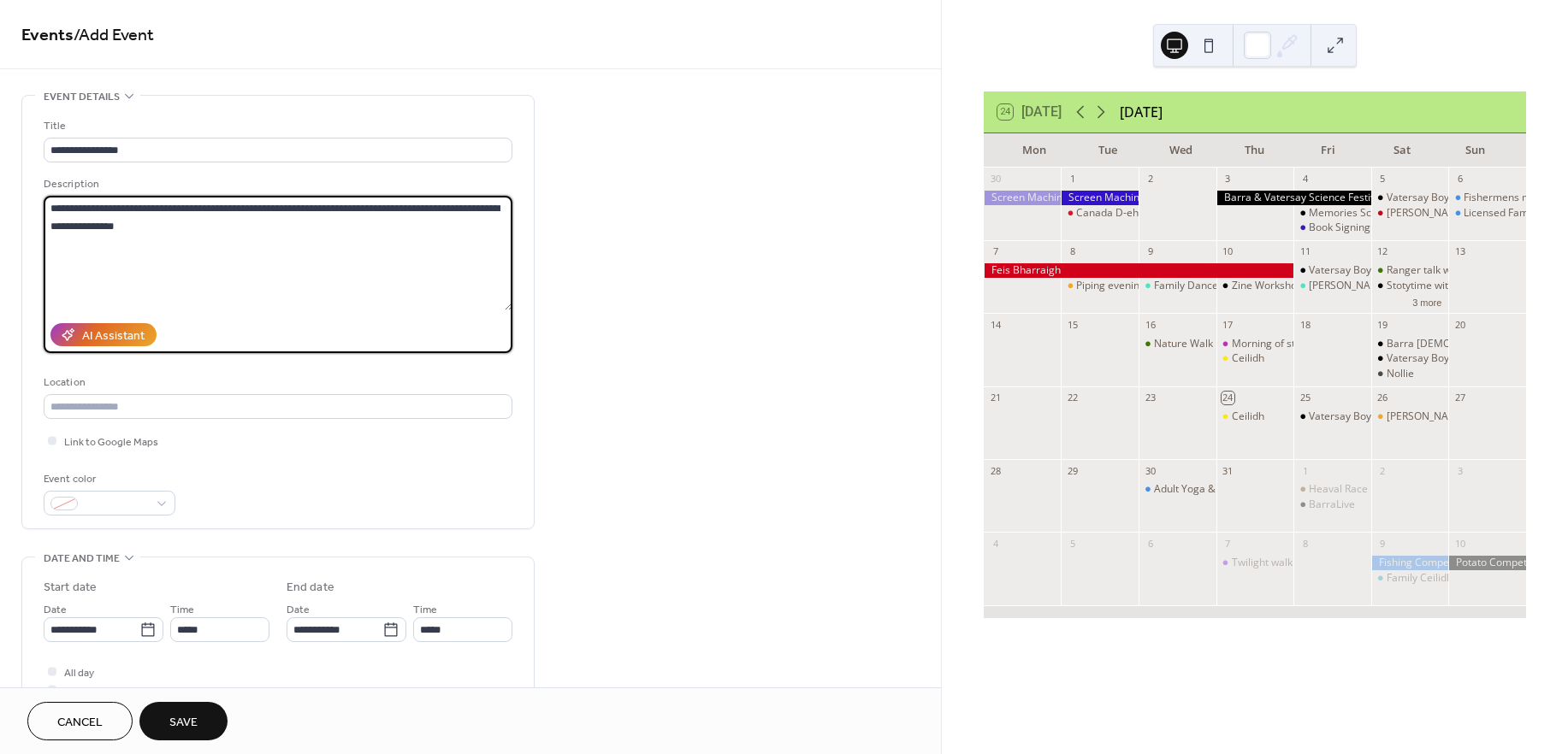 click on "**********" at bounding box center (278, 253) 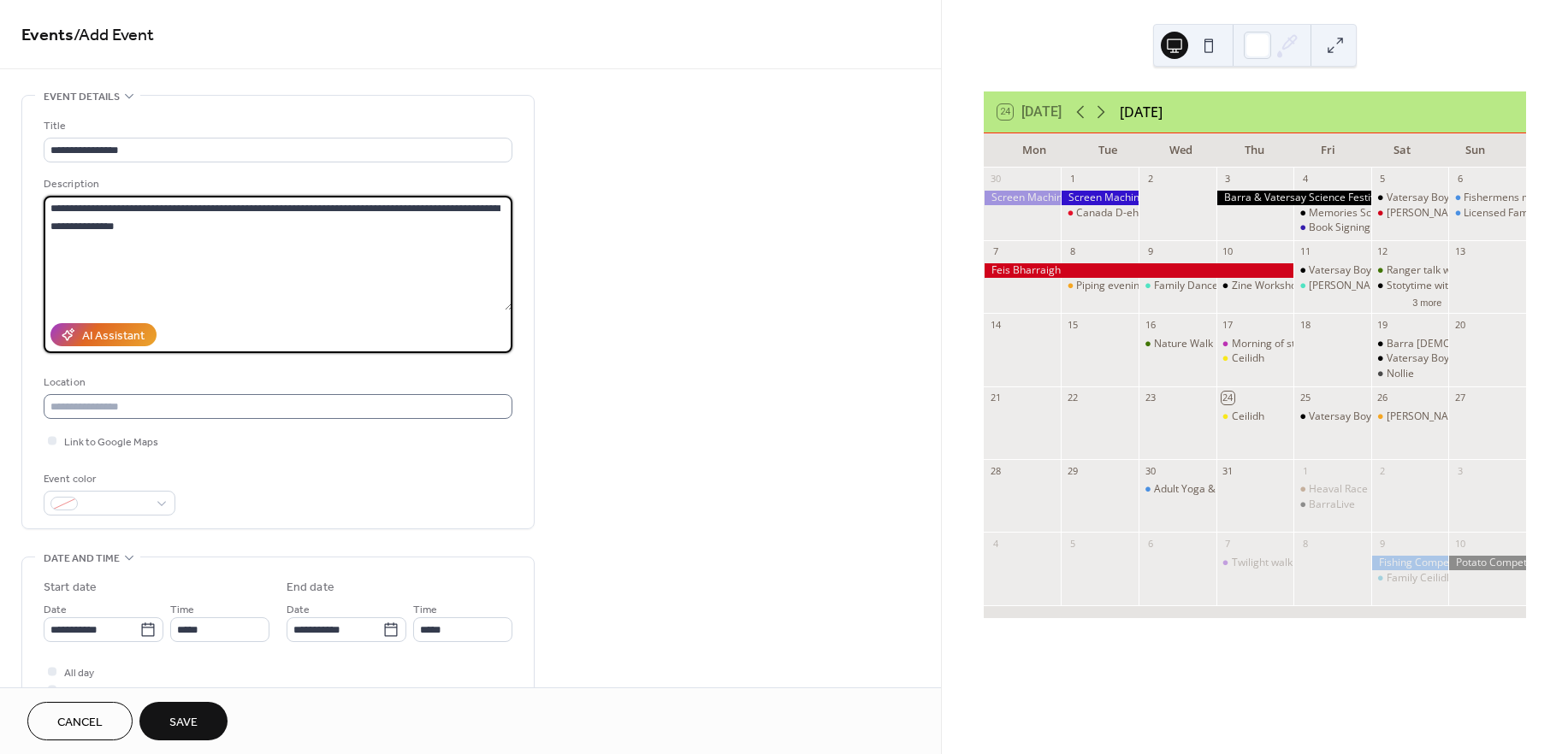 type on "**********" 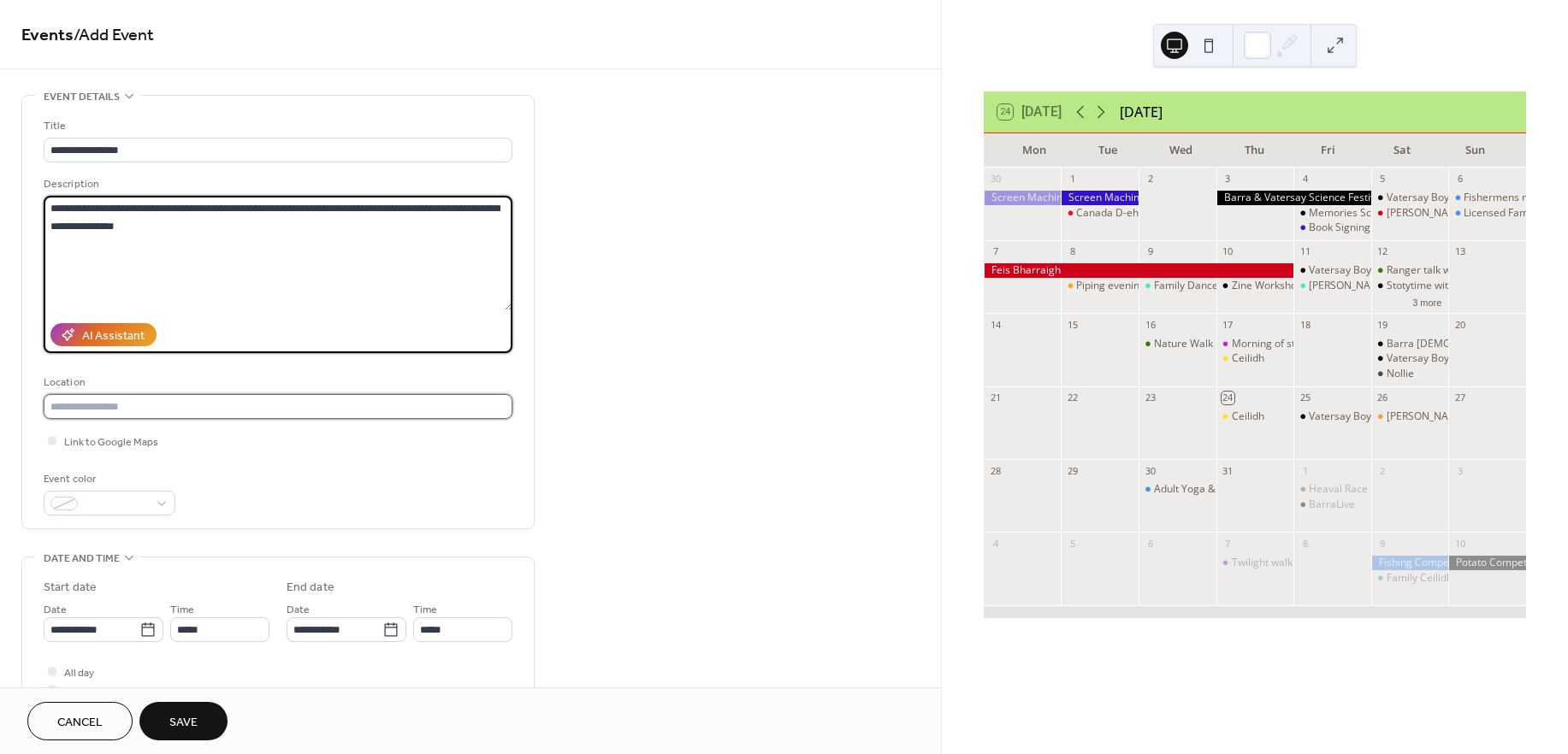 click at bounding box center [278, 406] 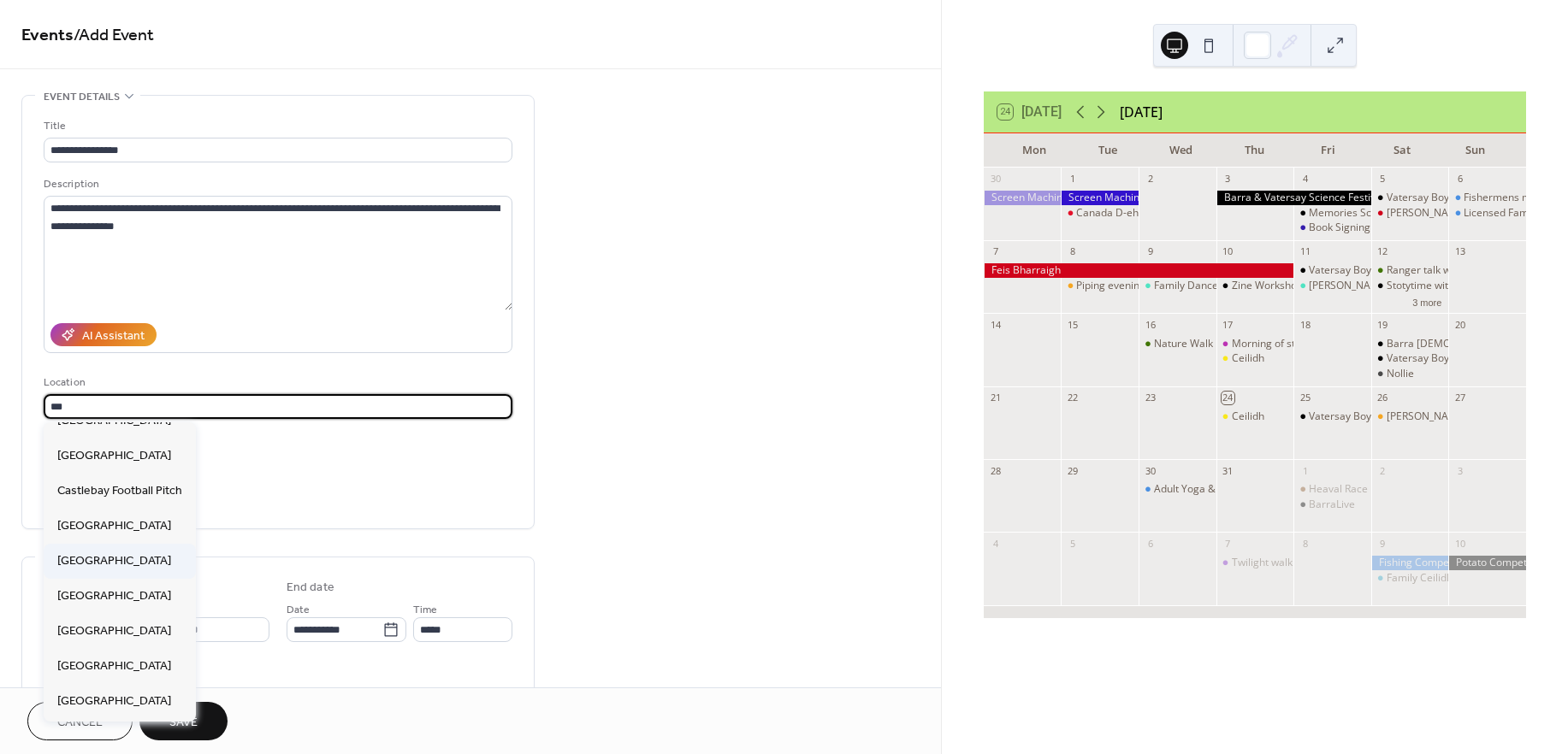scroll, scrollTop: 91, scrollLeft: 0, axis: vertical 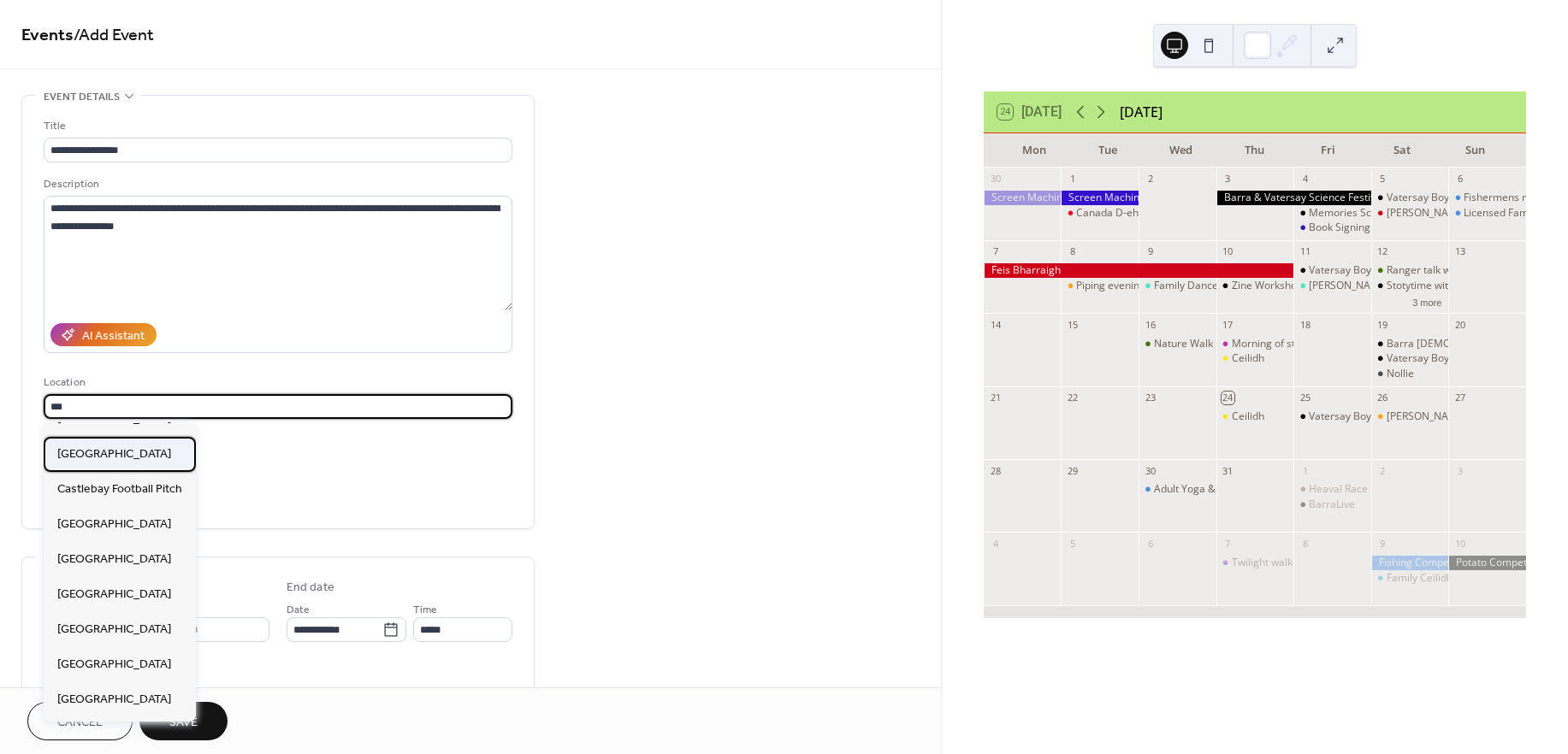 click on "Castlebay Community School" at bounding box center [114, 454] 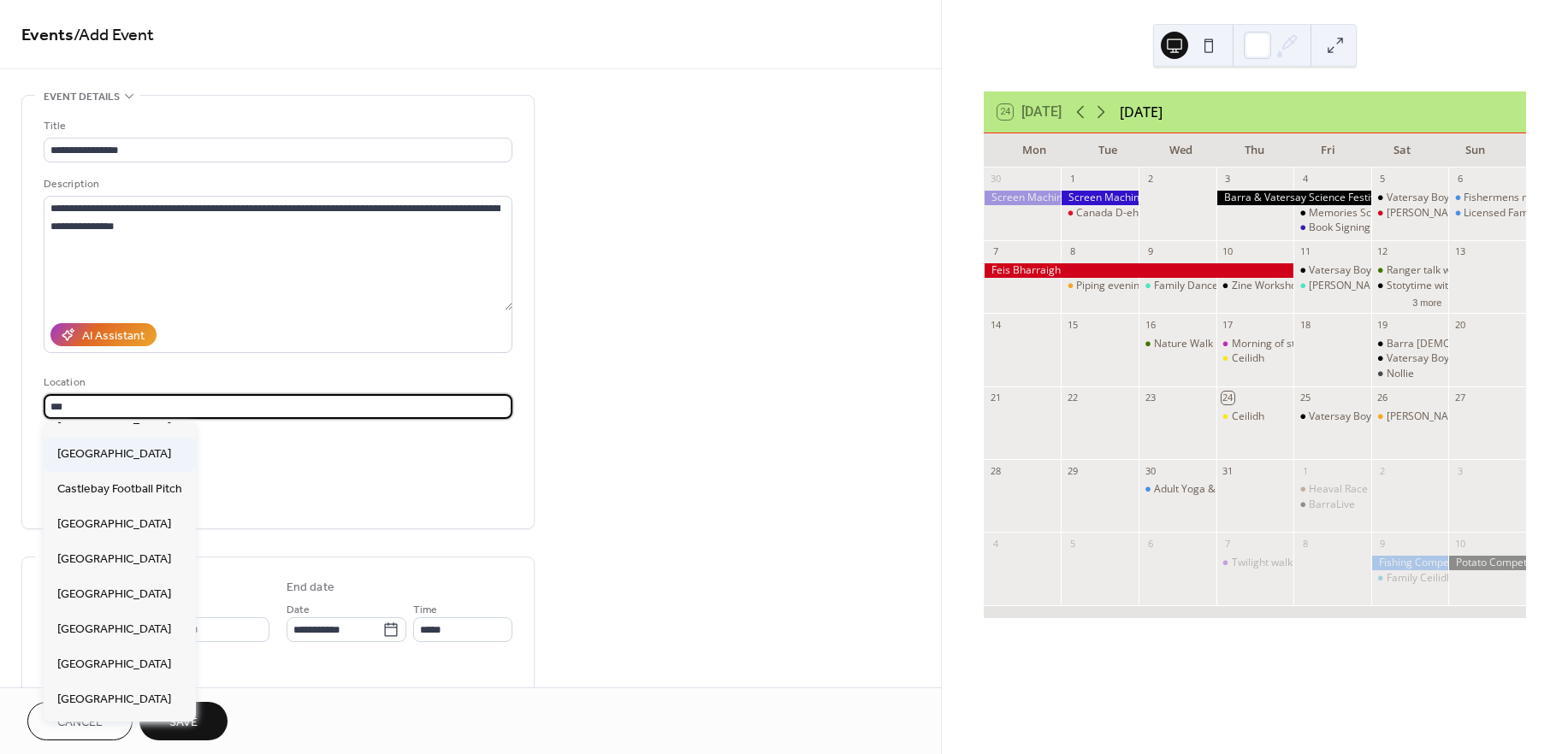 type on "**********" 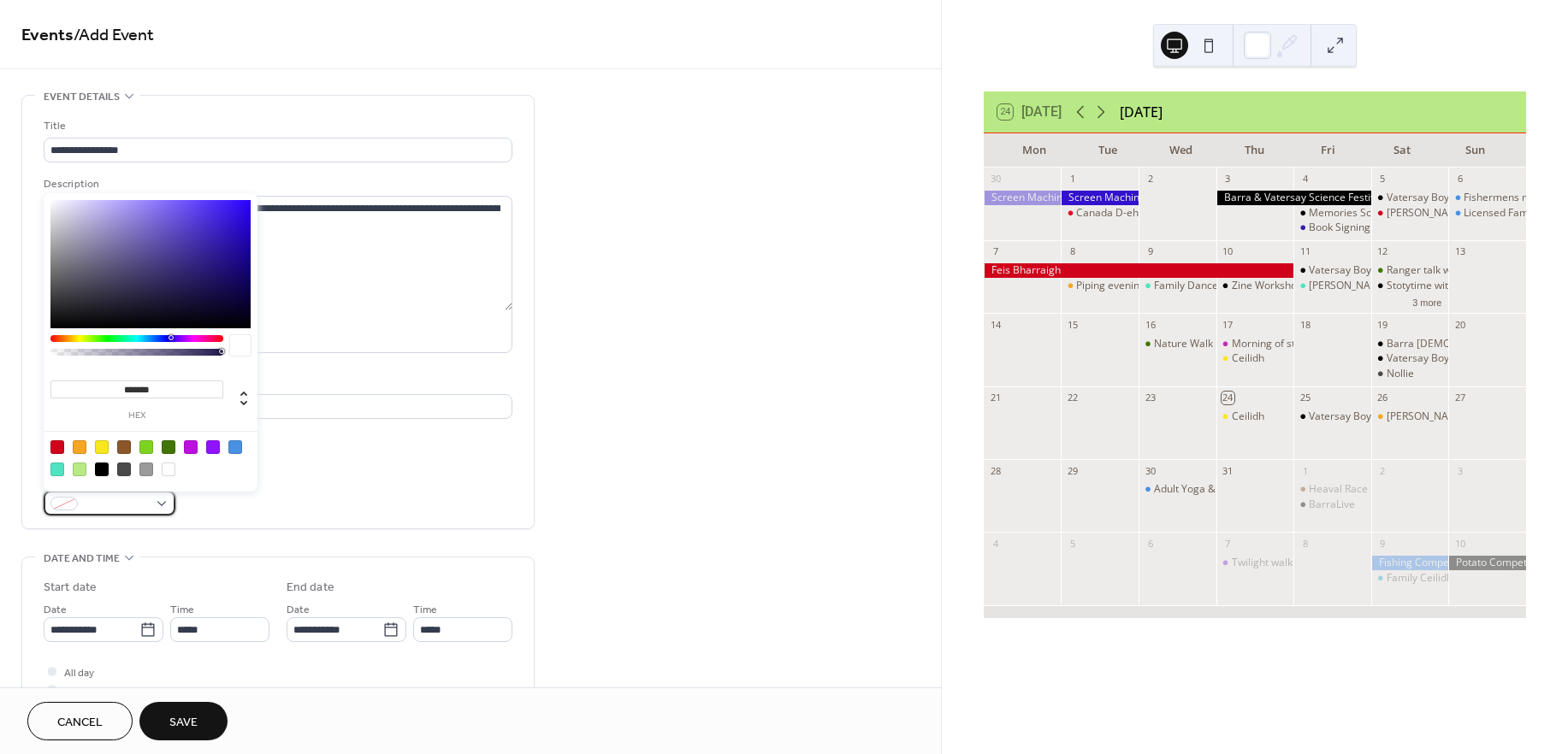click at bounding box center (116, 504) 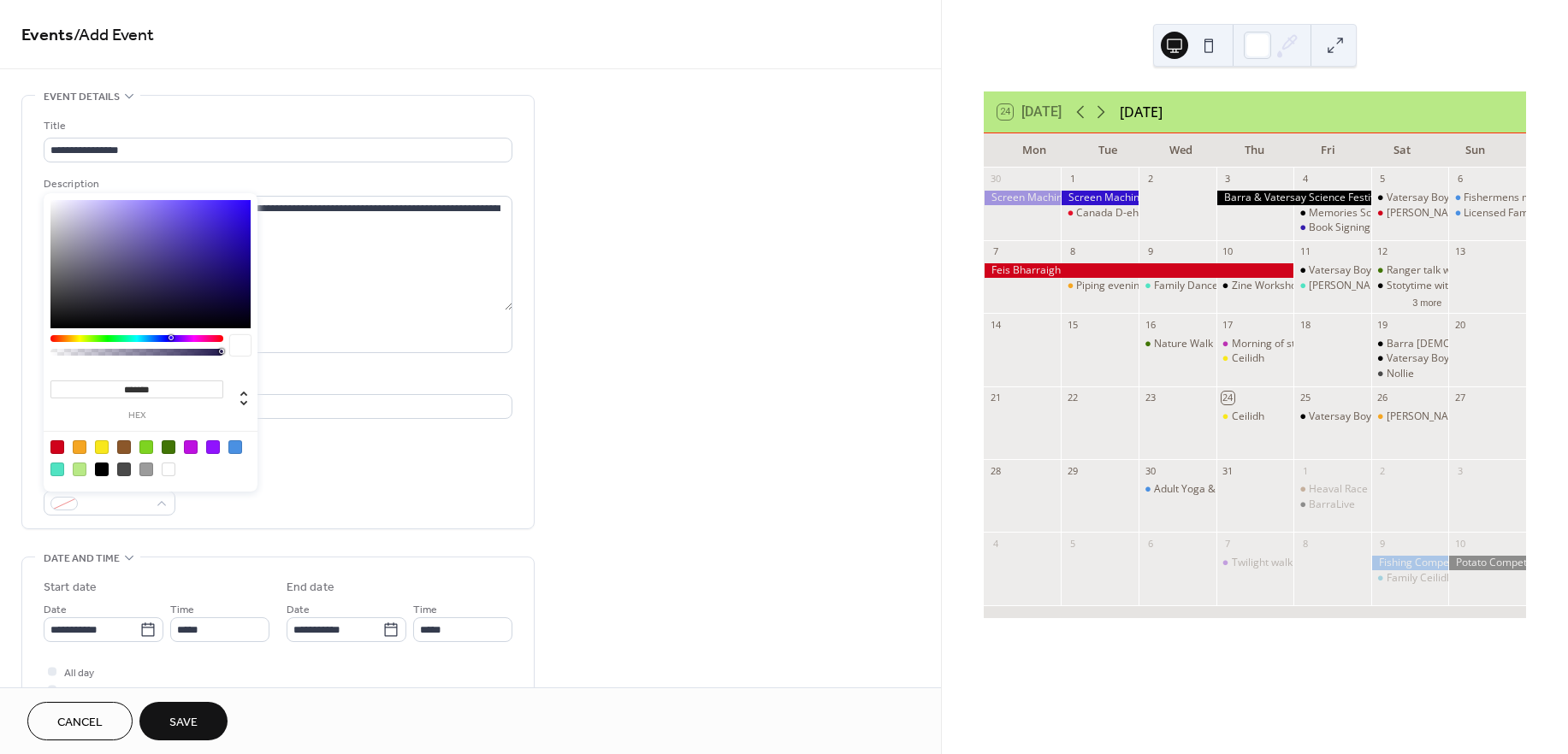 type on "*******" 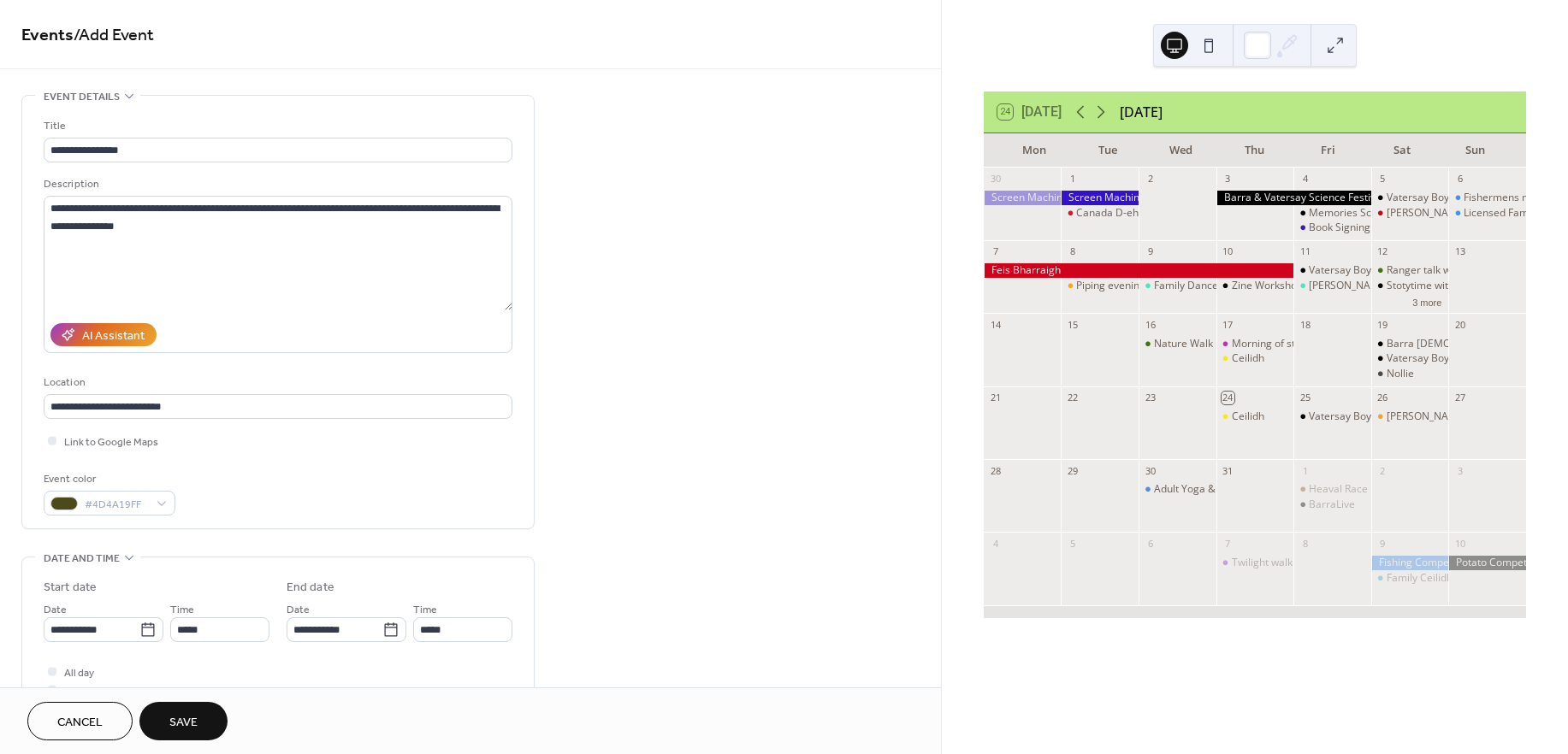 click on "AI Assistant" at bounding box center (278, 334) 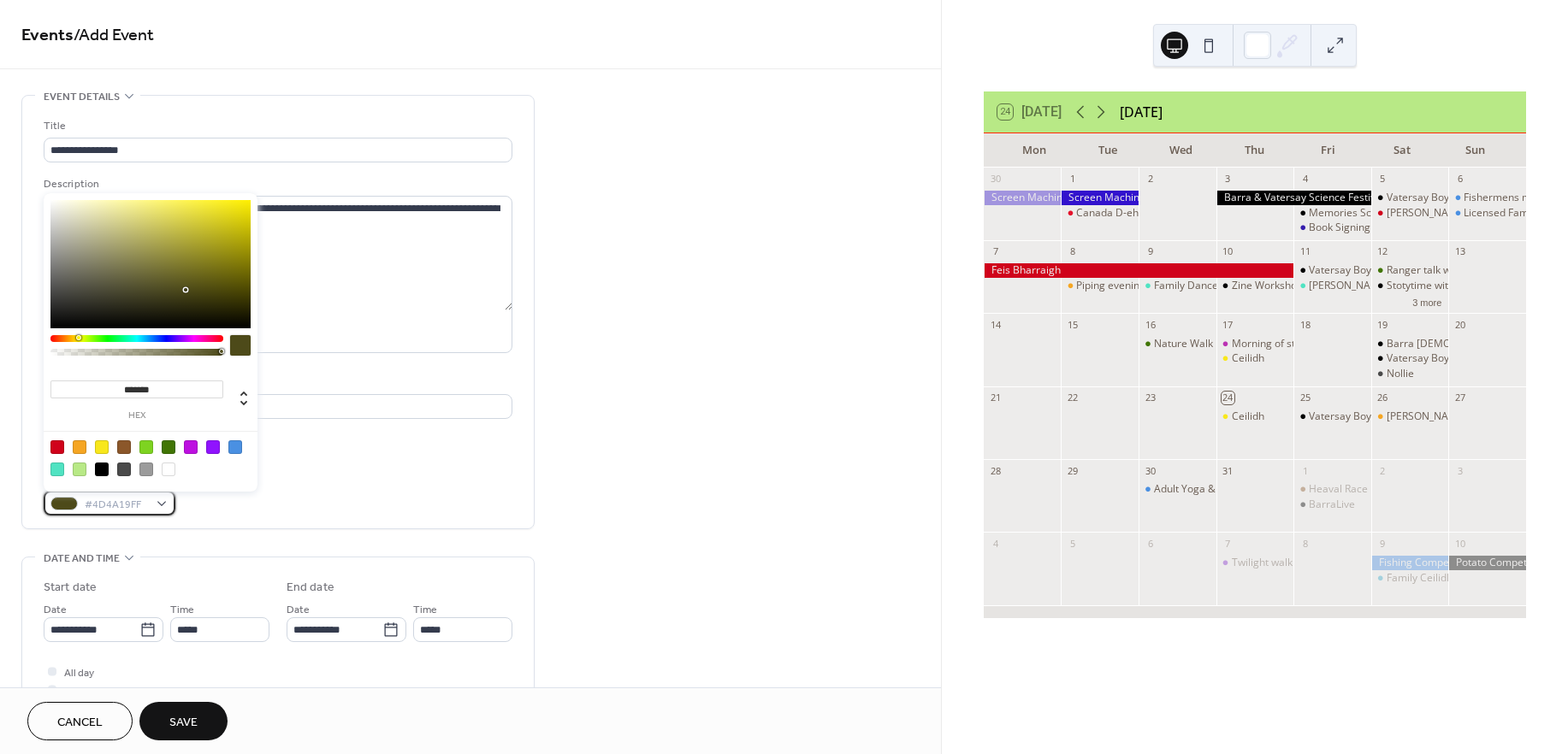click on "#4D4A19FF" at bounding box center (116, 504) 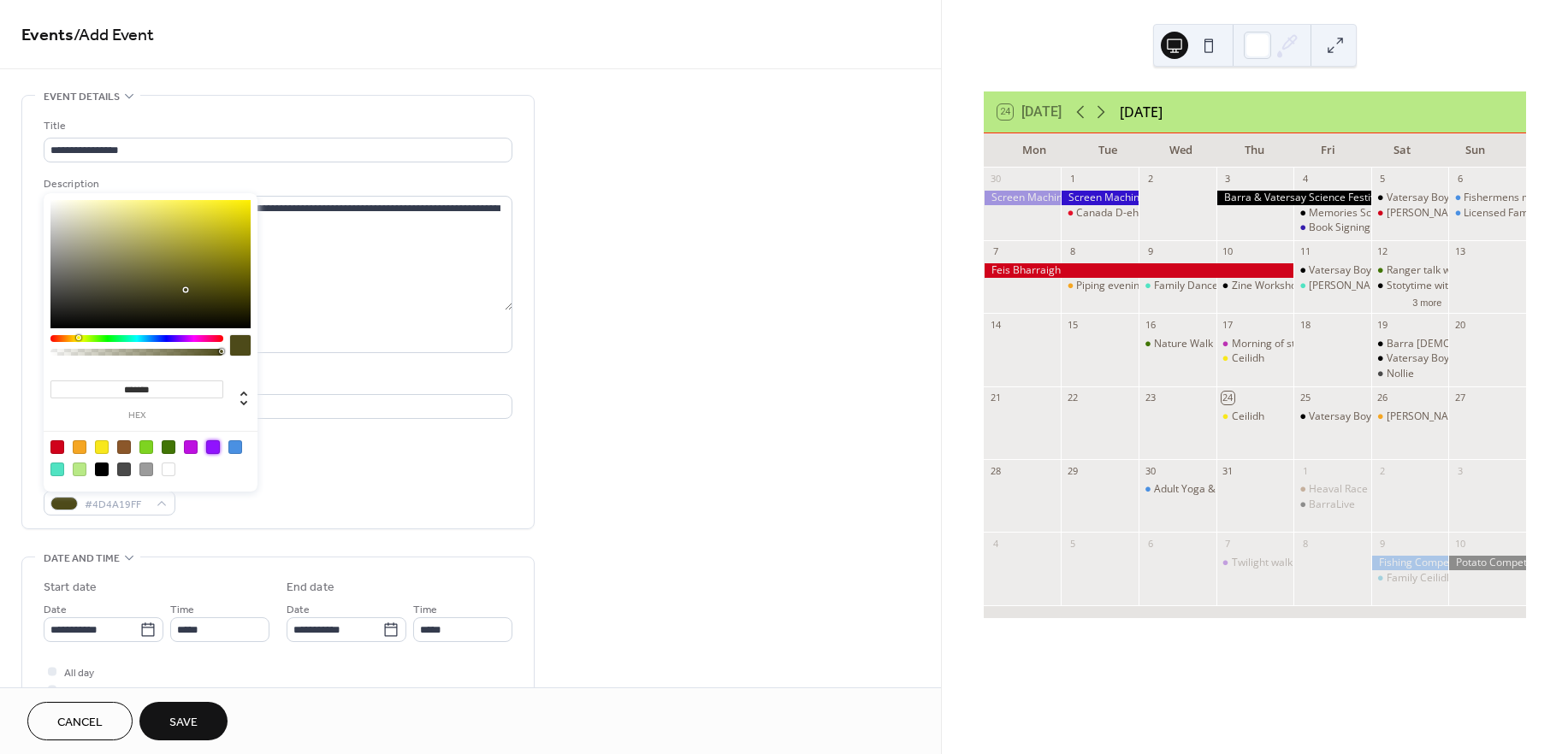 click at bounding box center [213, 447] 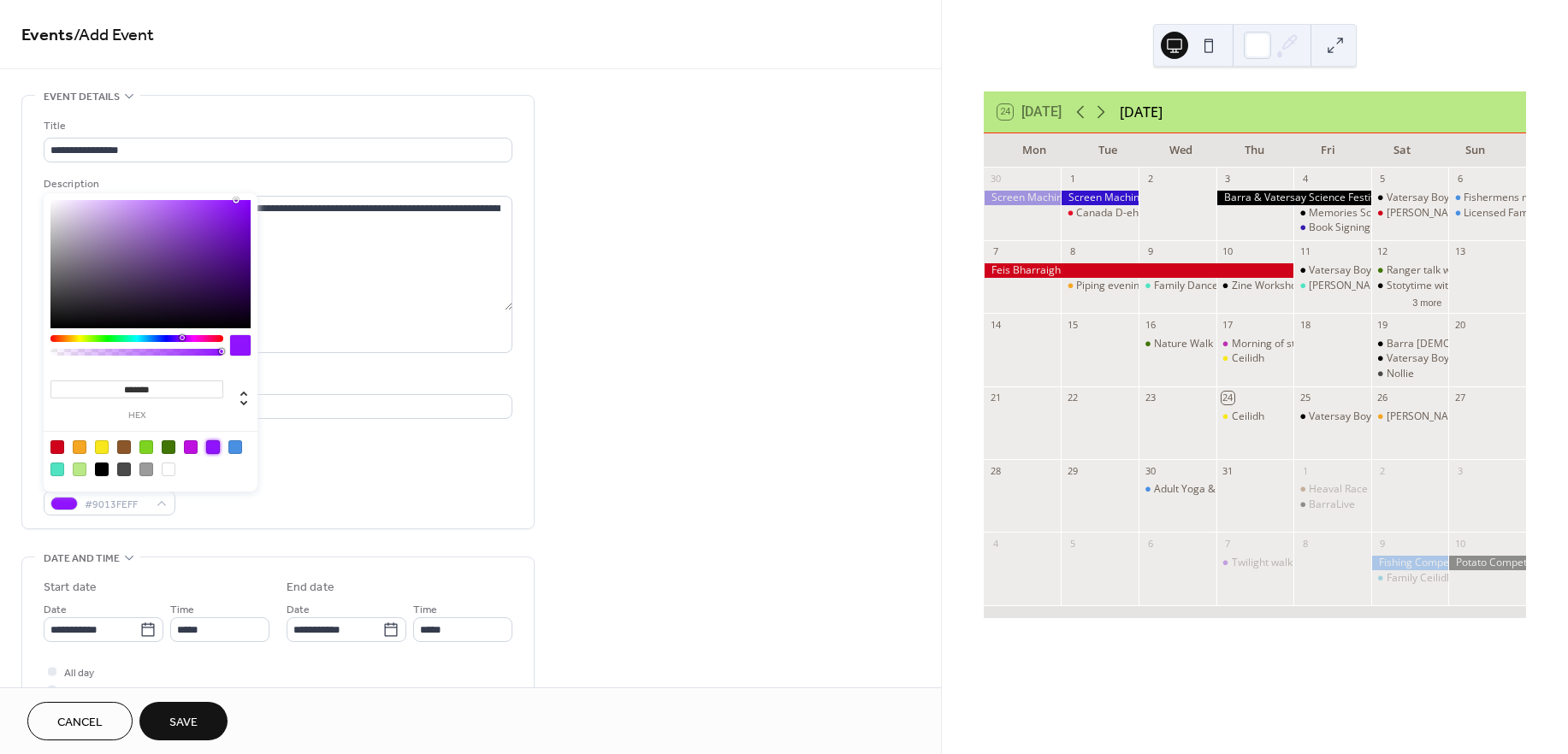 click at bounding box center [102, 447] 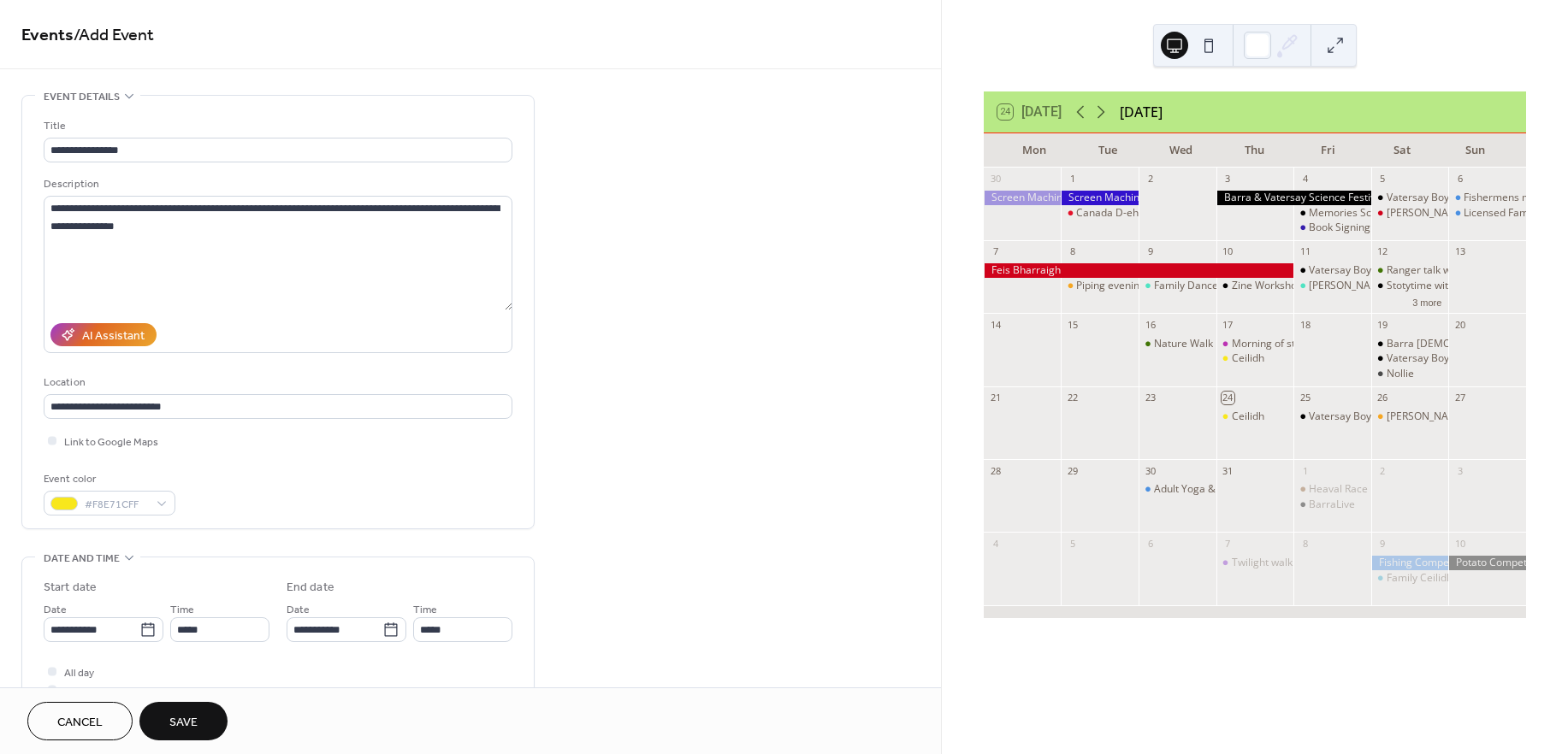 click on "Link to Google Maps" at bounding box center (278, 440) 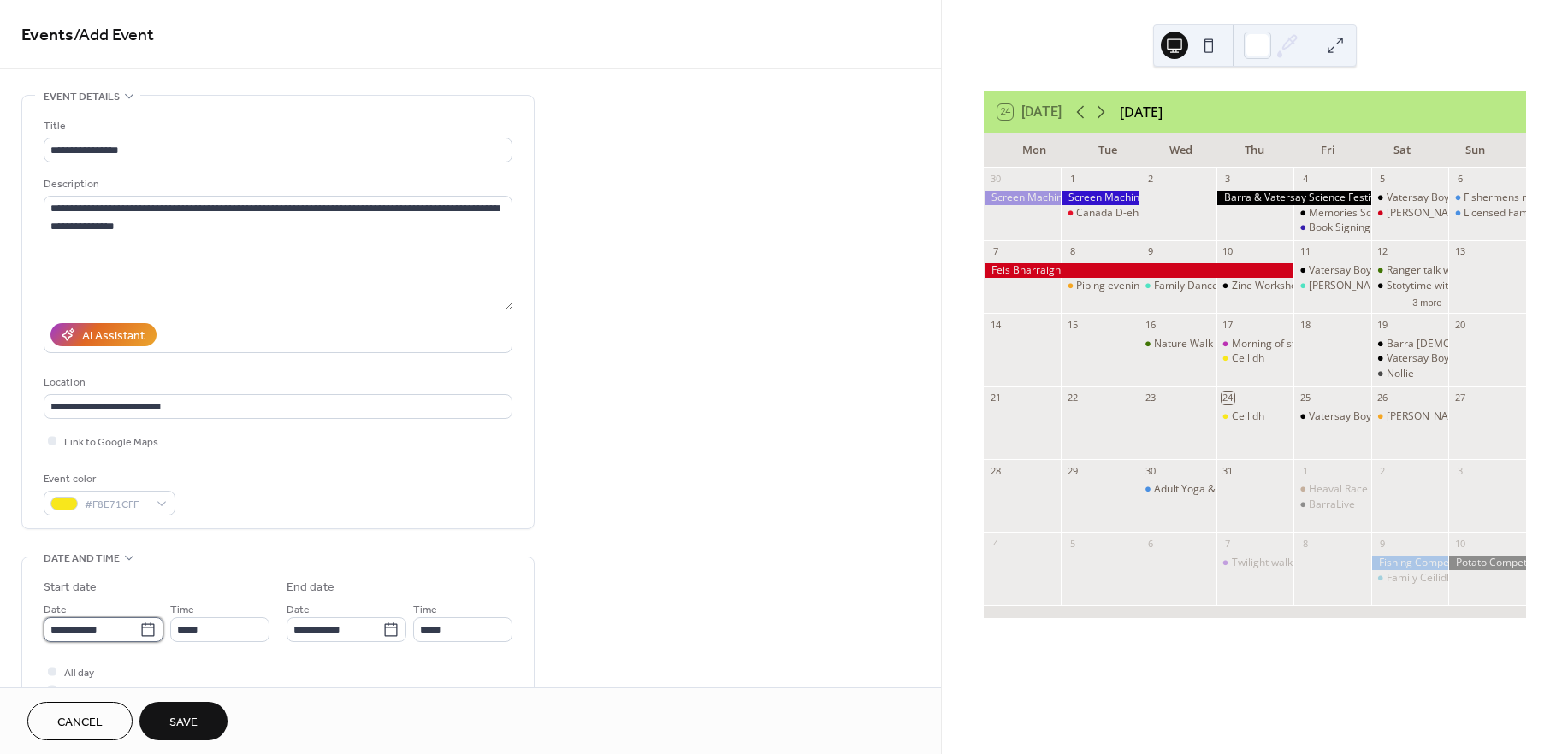 click on "**********" at bounding box center (92, 629) 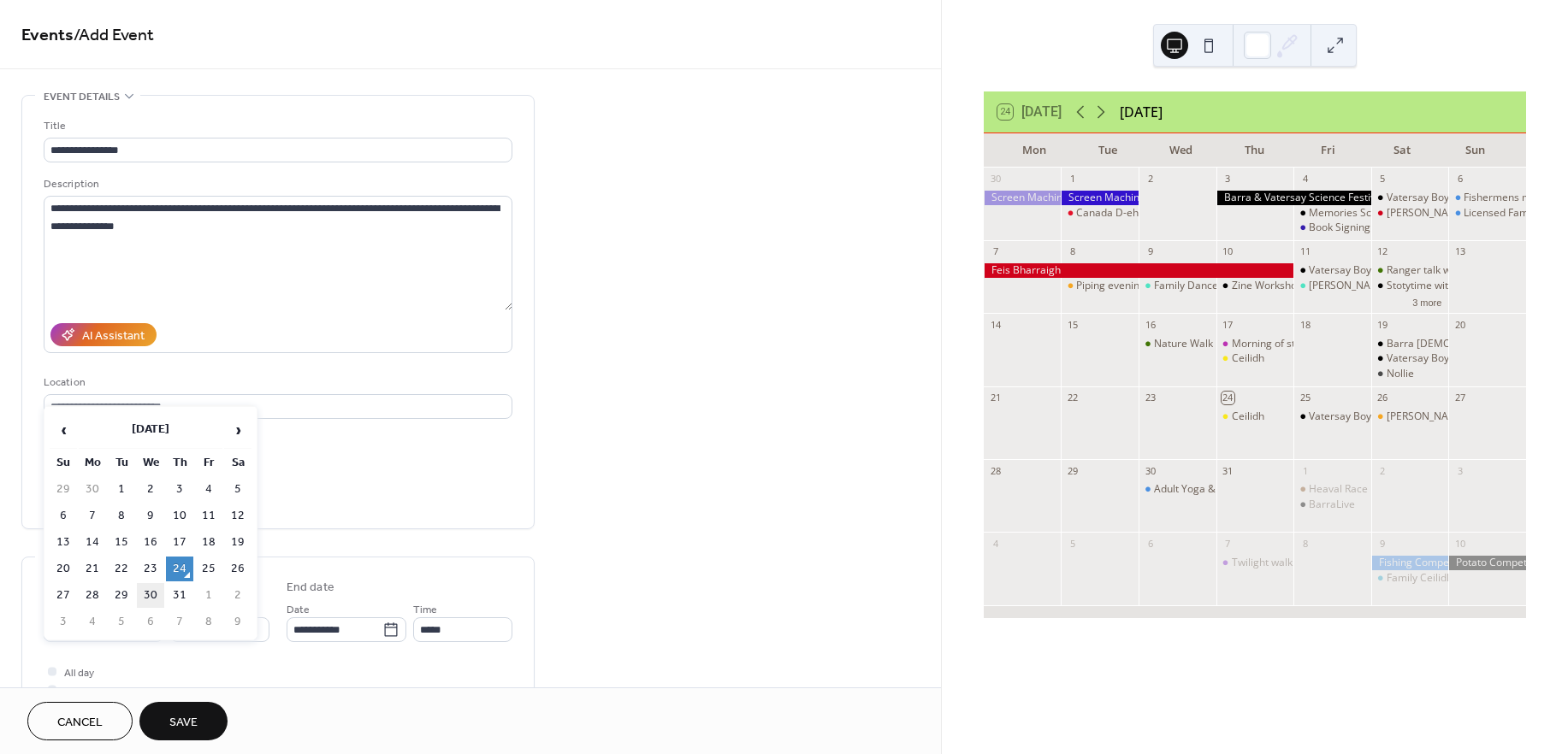 click on "30" at bounding box center [151, 595] 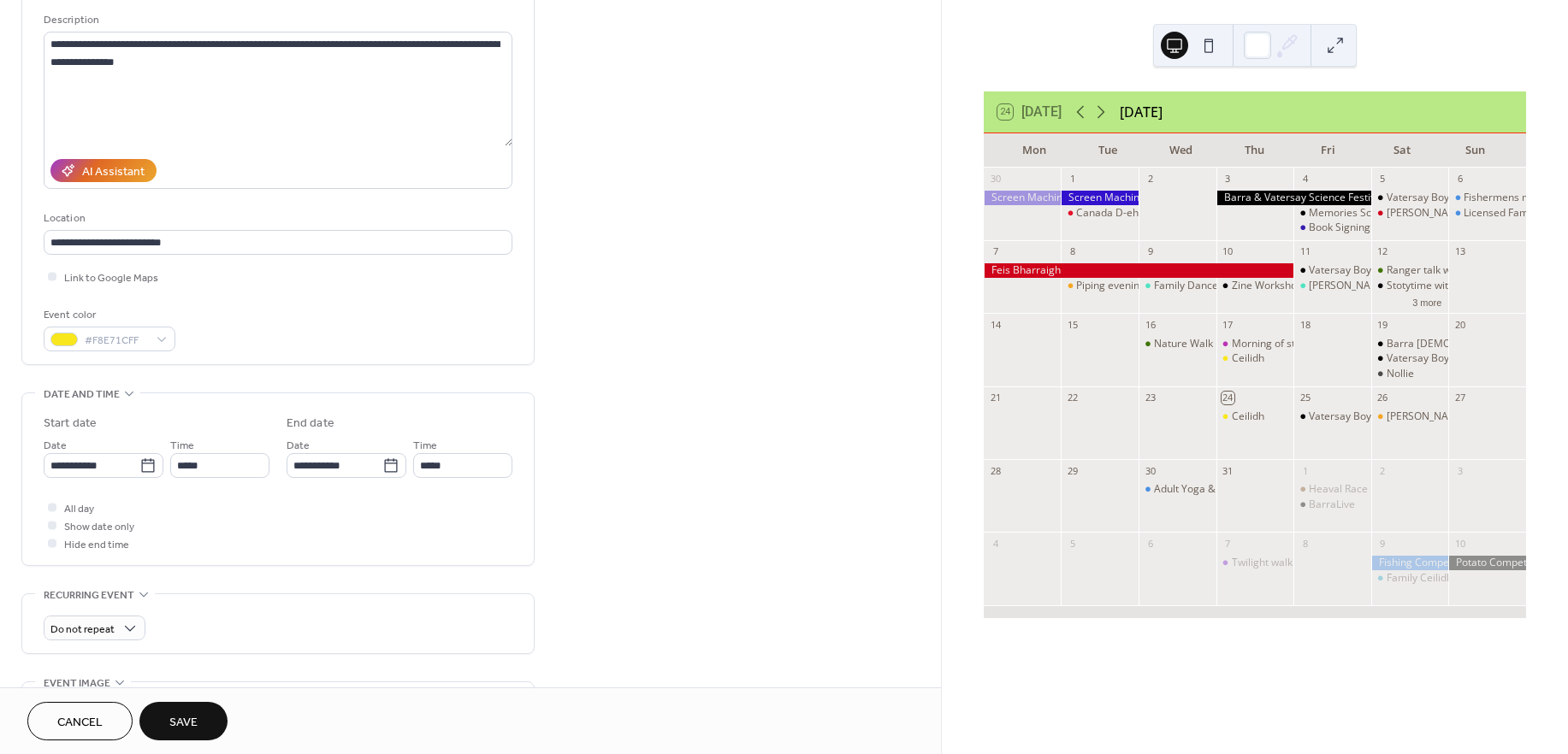 scroll, scrollTop: 220, scrollLeft: 0, axis: vertical 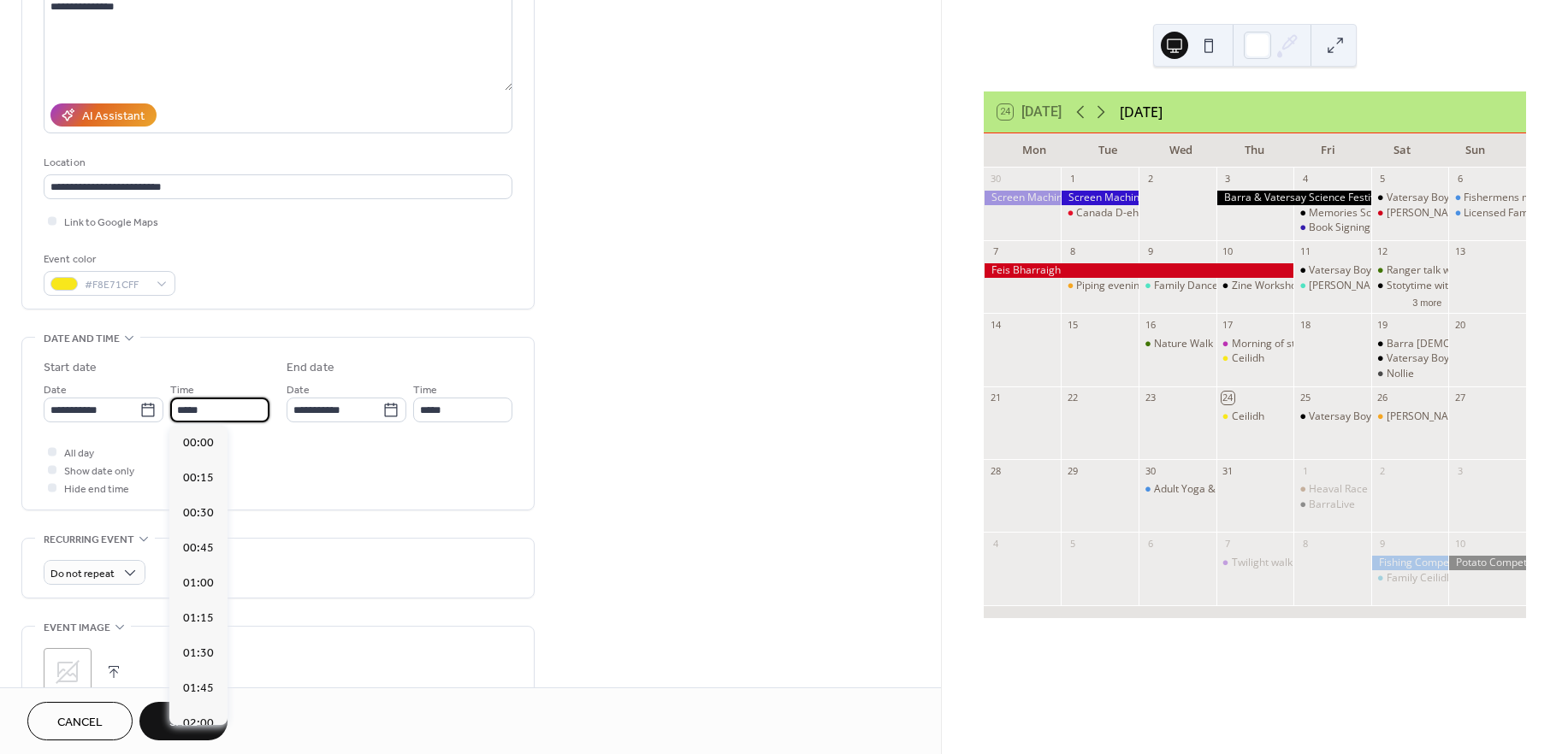 click on "*****" at bounding box center (220, 409) 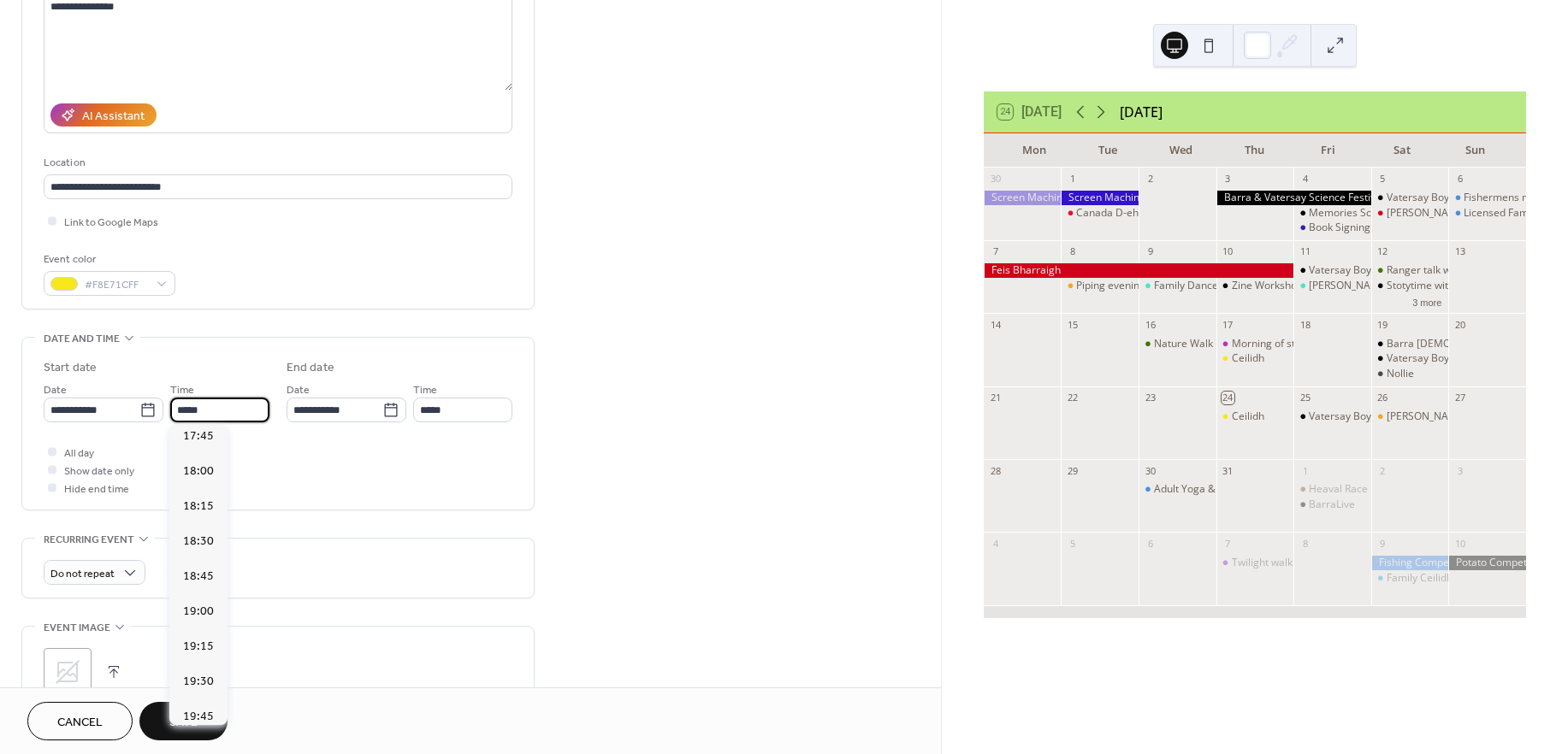 scroll, scrollTop: 2496, scrollLeft: 0, axis: vertical 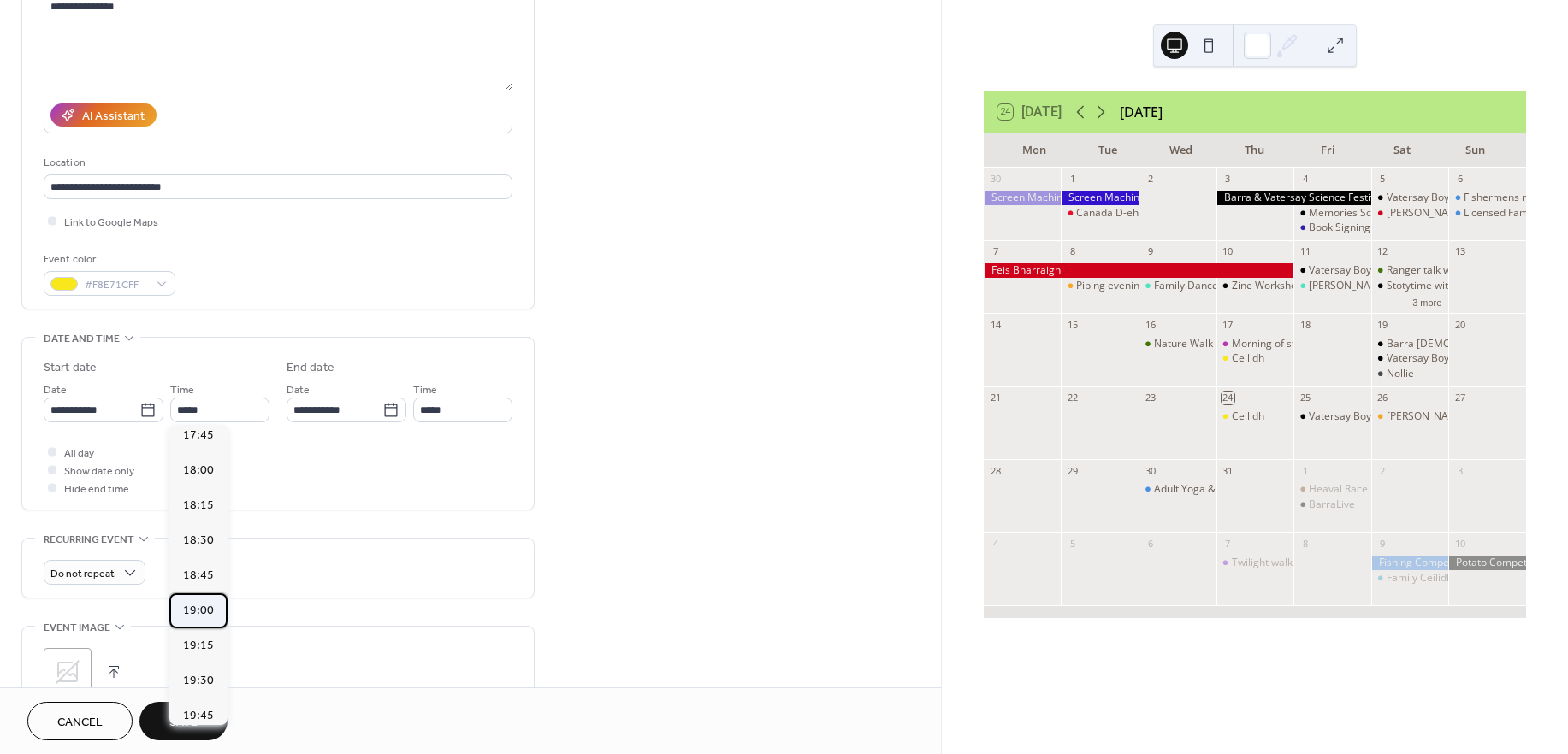 click on "19:00" at bounding box center (198, 610) 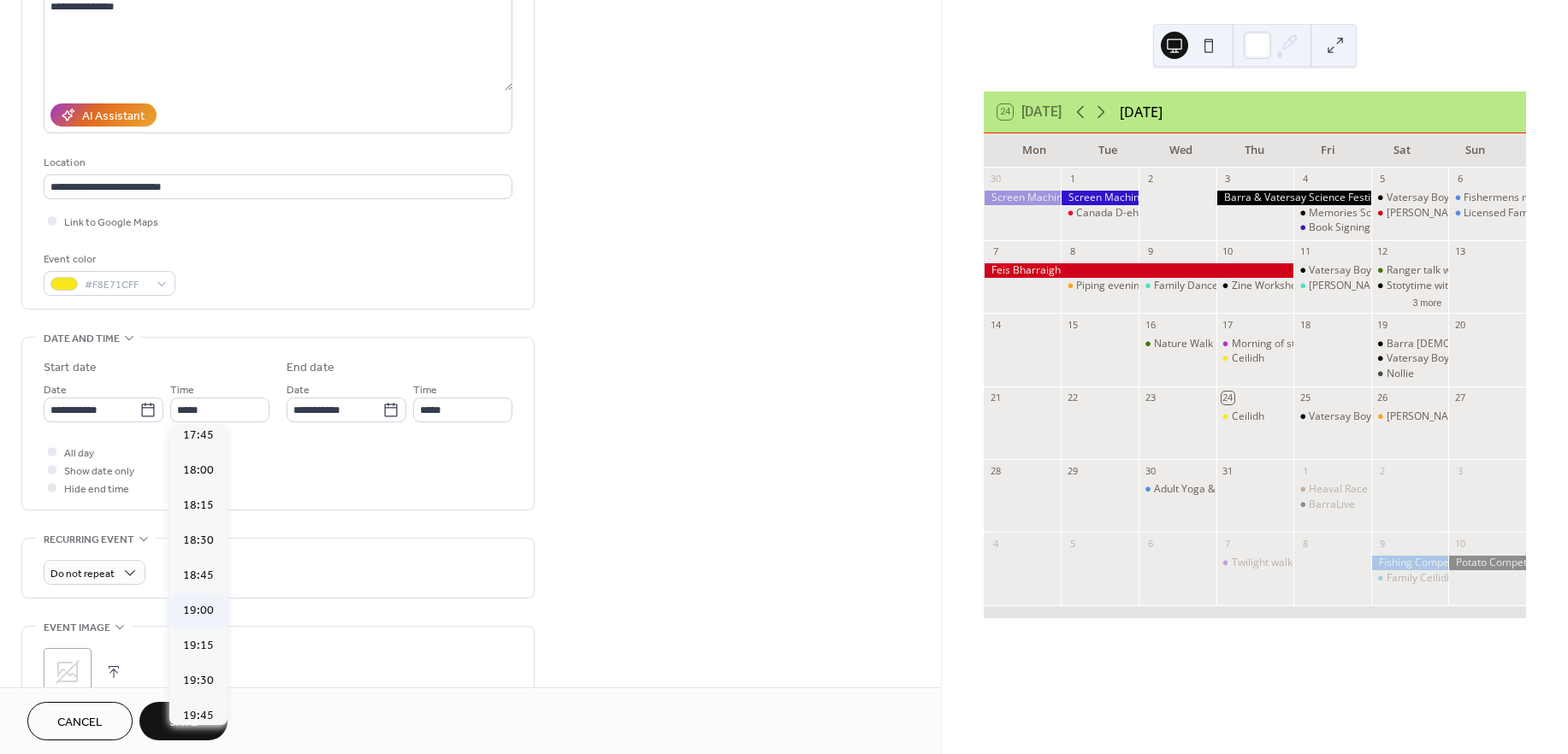 type on "*****" 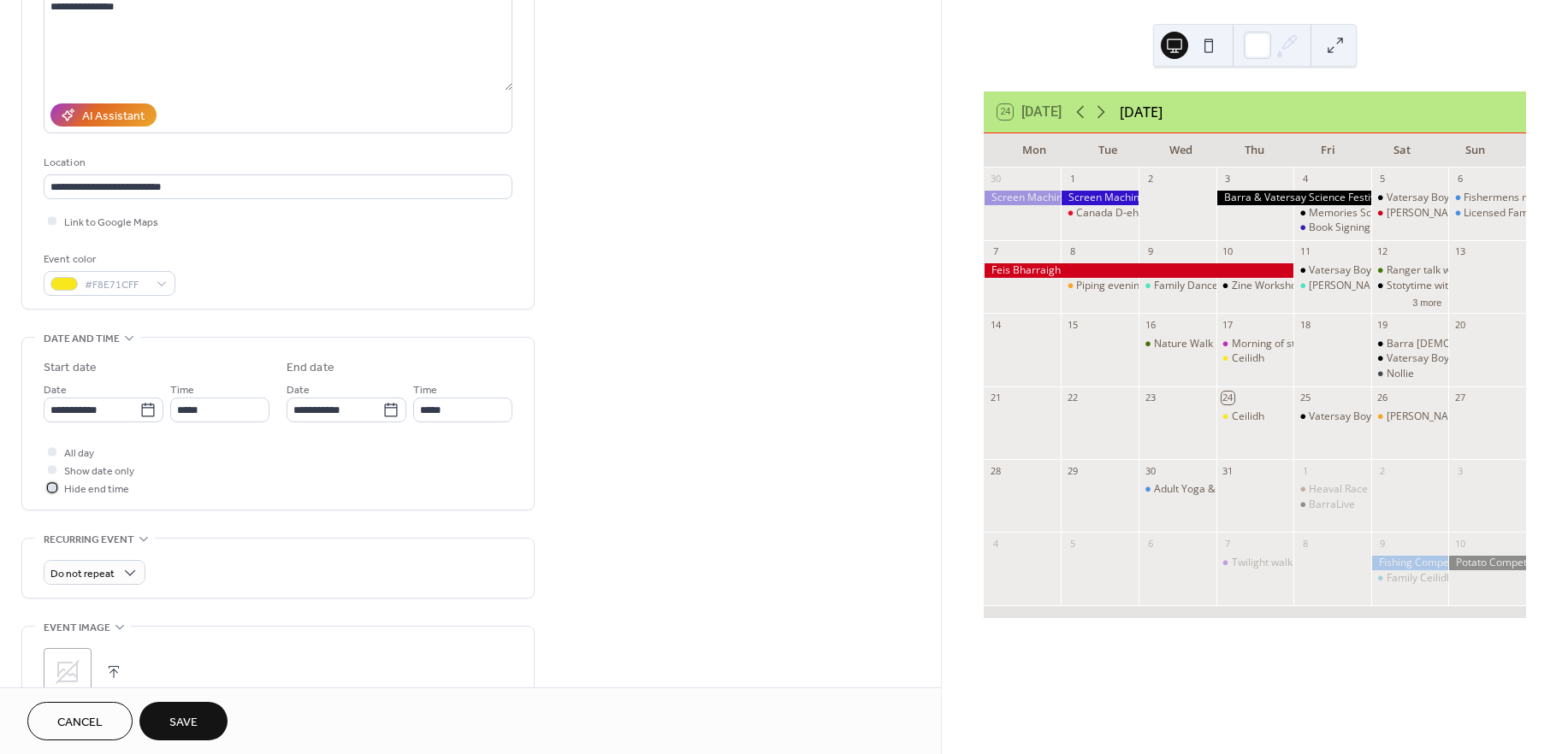 click on "Hide end time" at bounding box center [97, 489] 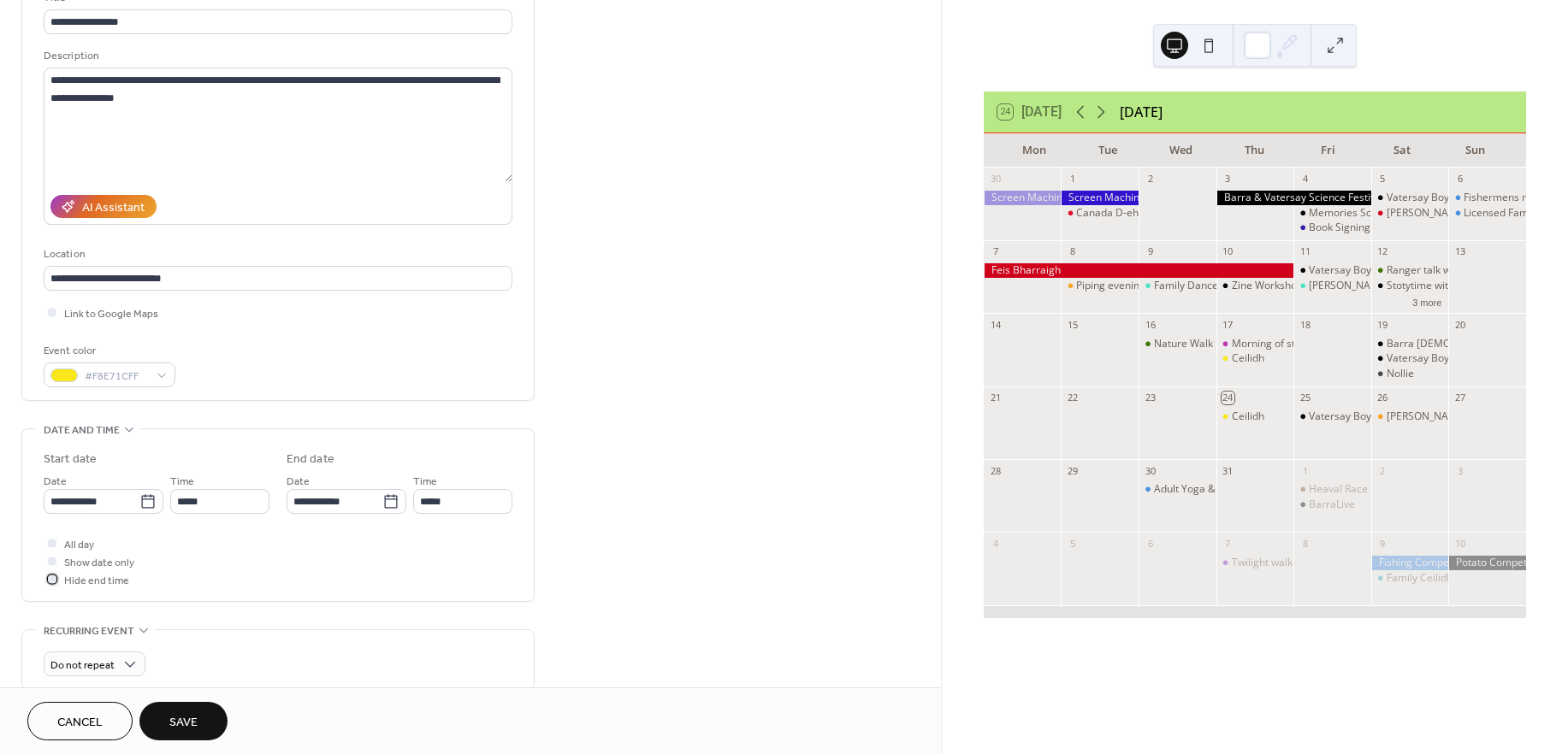 scroll, scrollTop: 127, scrollLeft: 0, axis: vertical 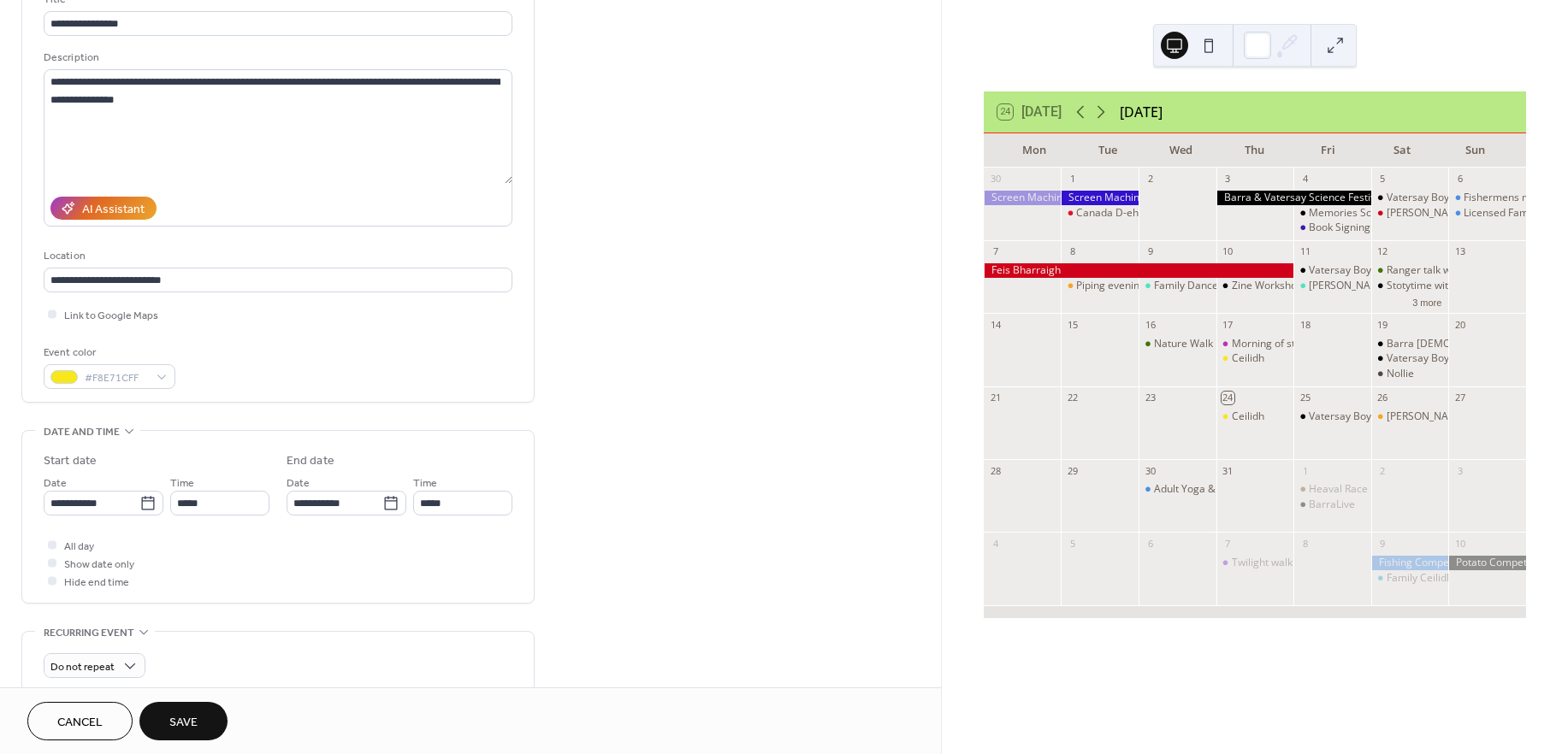 click on "Save" at bounding box center (183, 722) 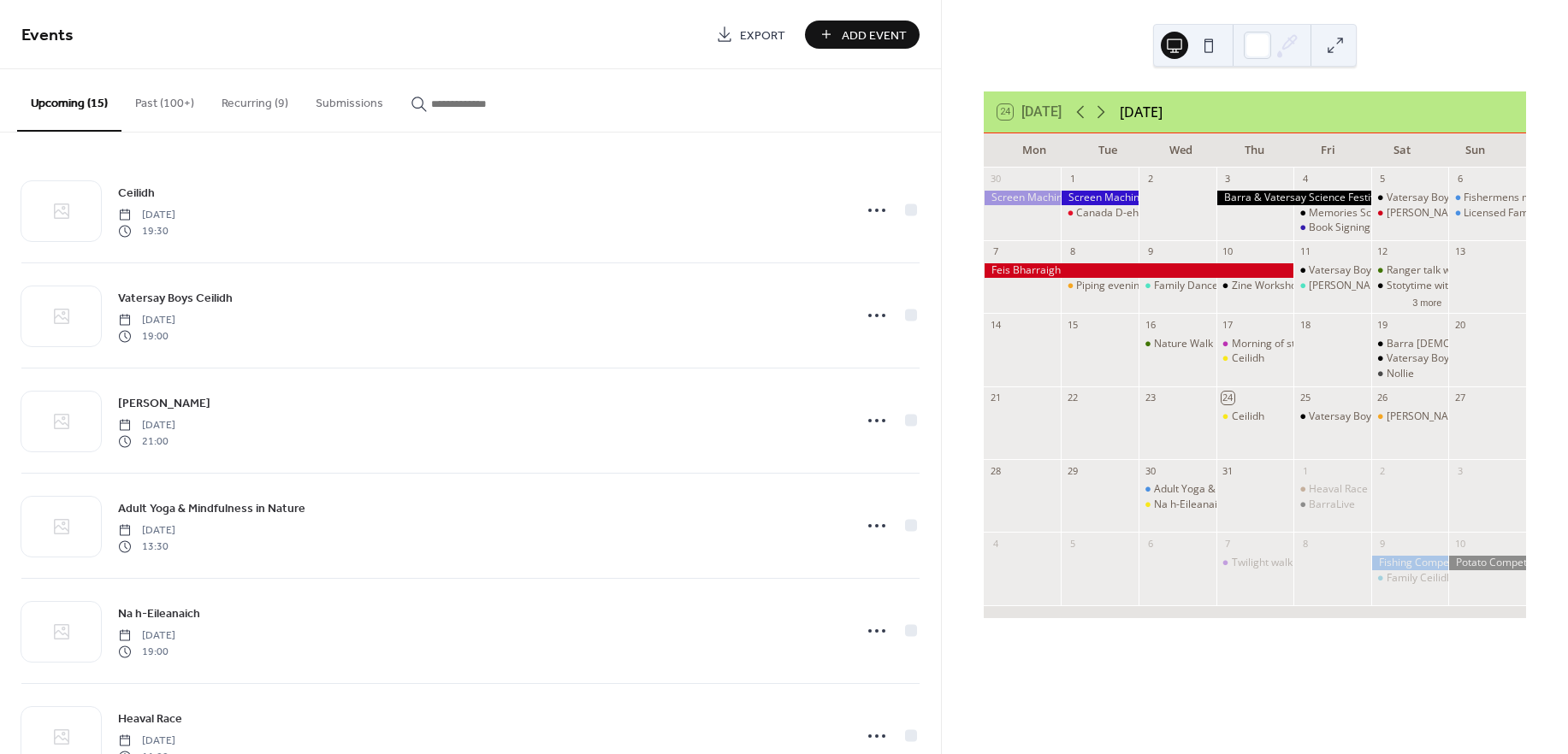 click on "Add Event" at bounding box center [874, 35] 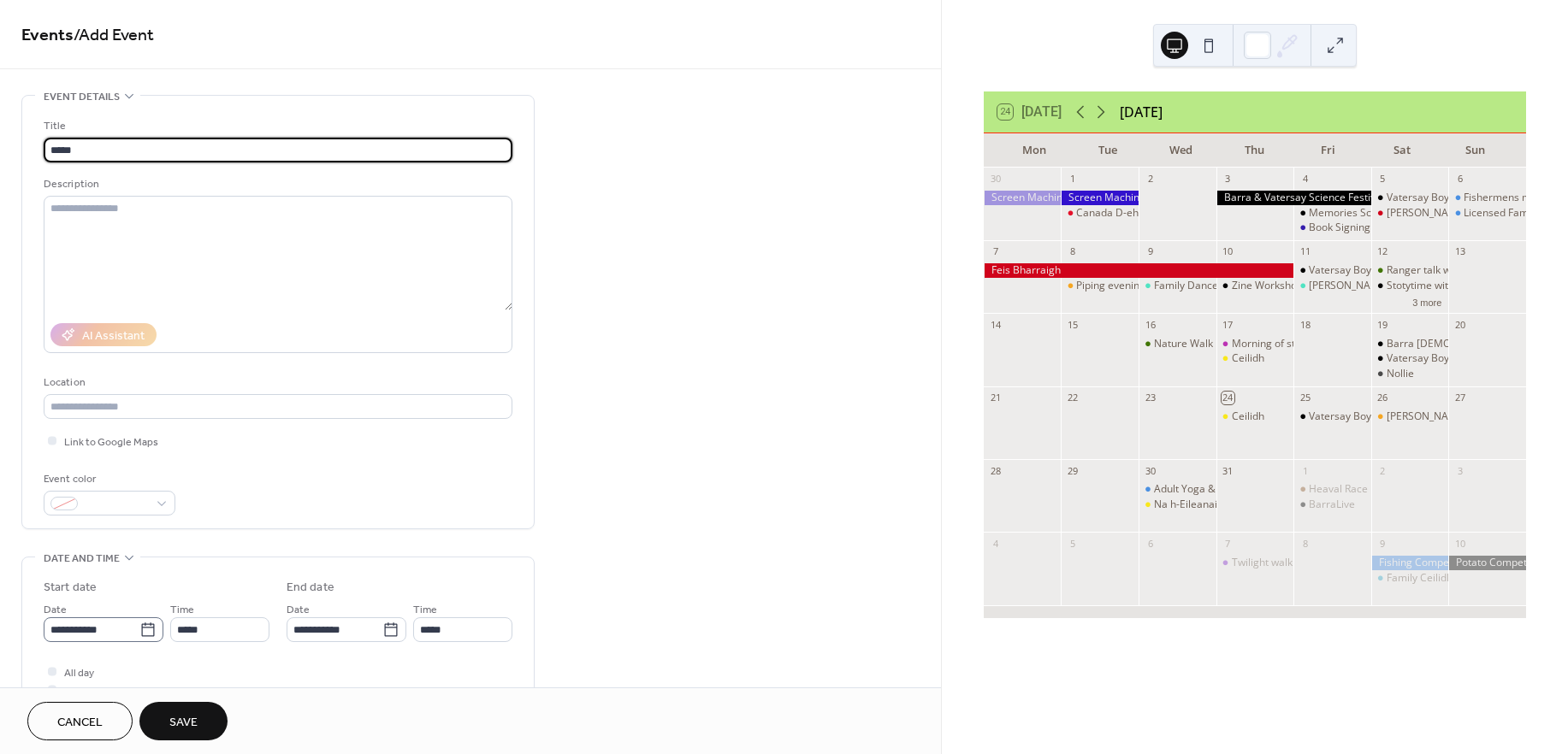 type on "*****" 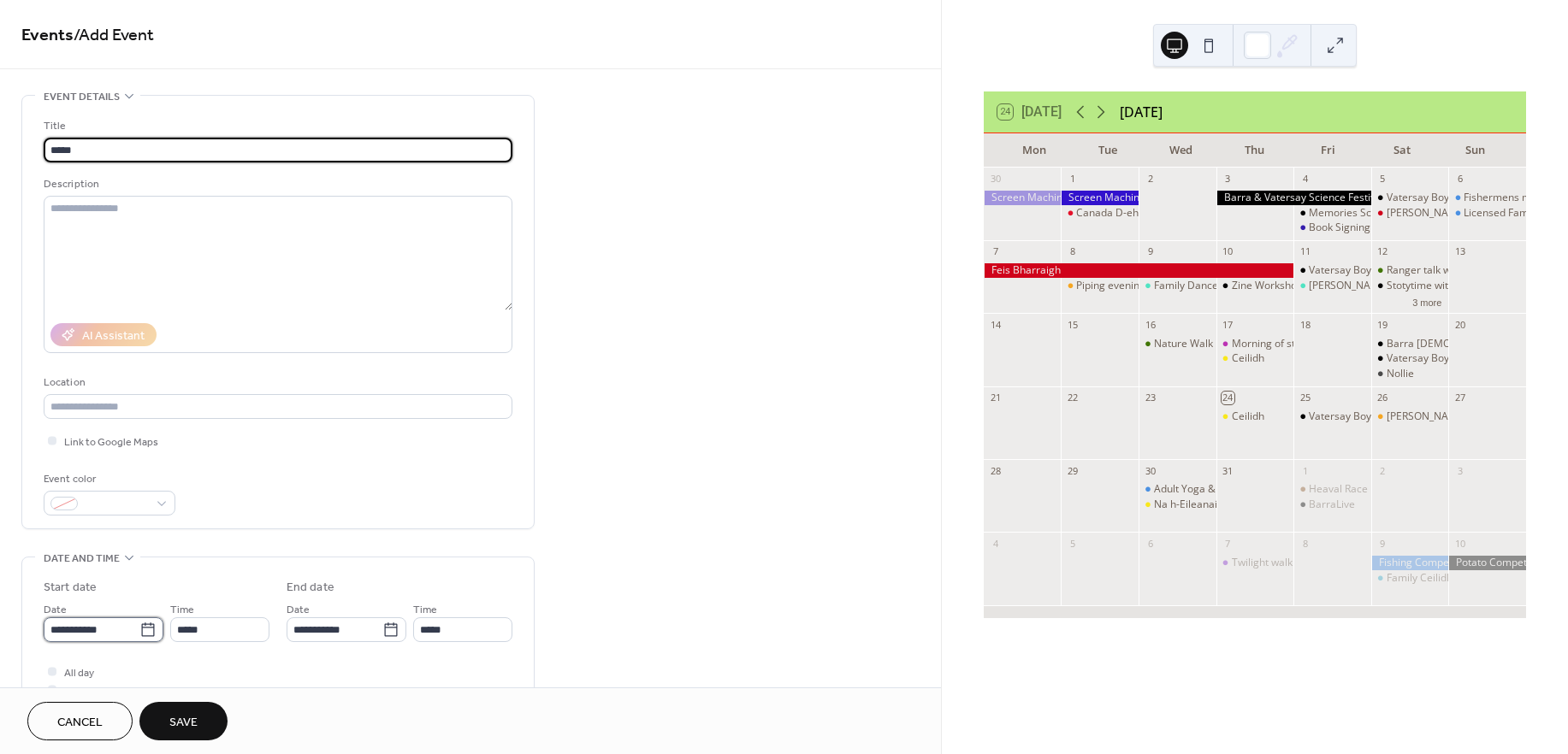 click on "**********" at bounding box center [92, 629] 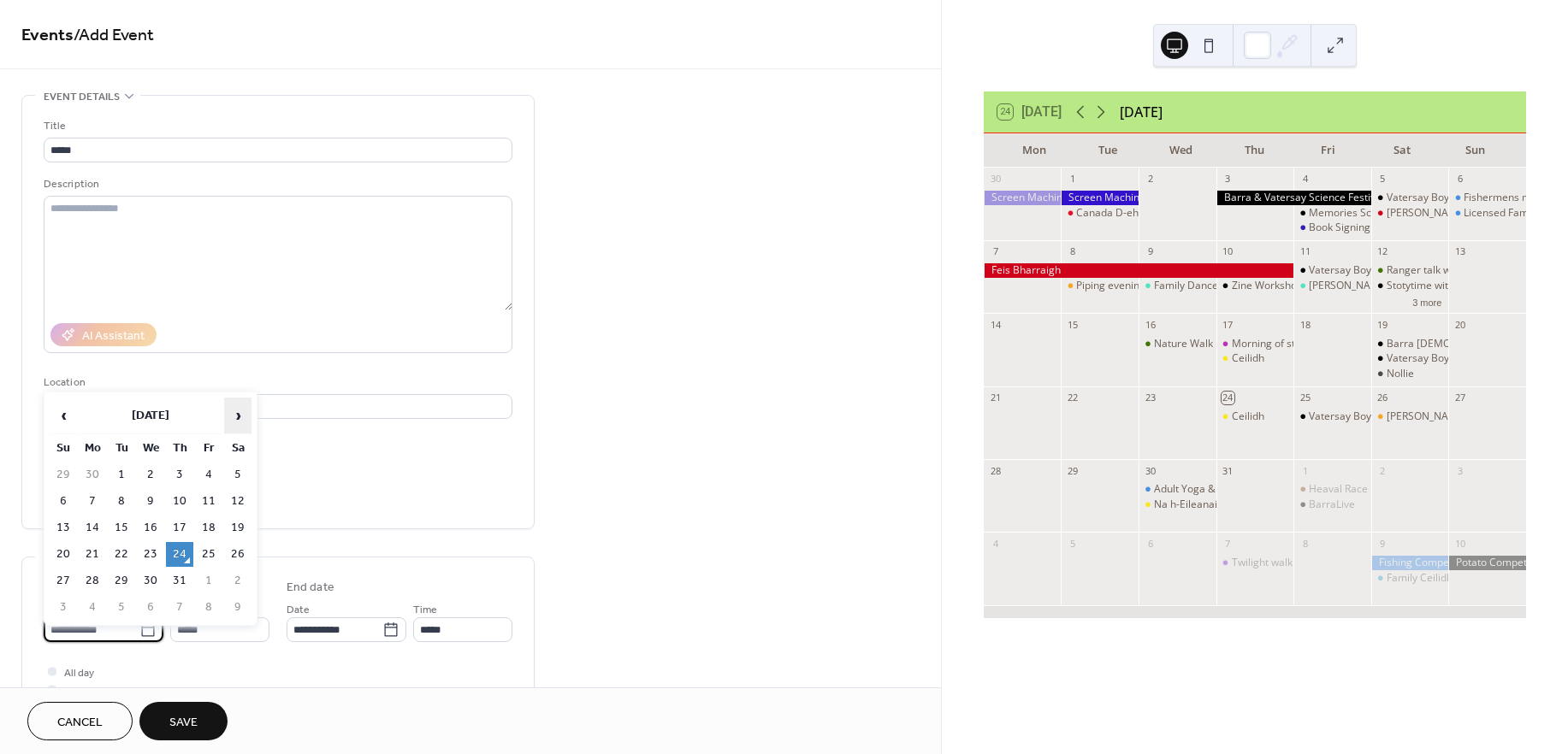 click on "›" at bounding box center [238, 415] 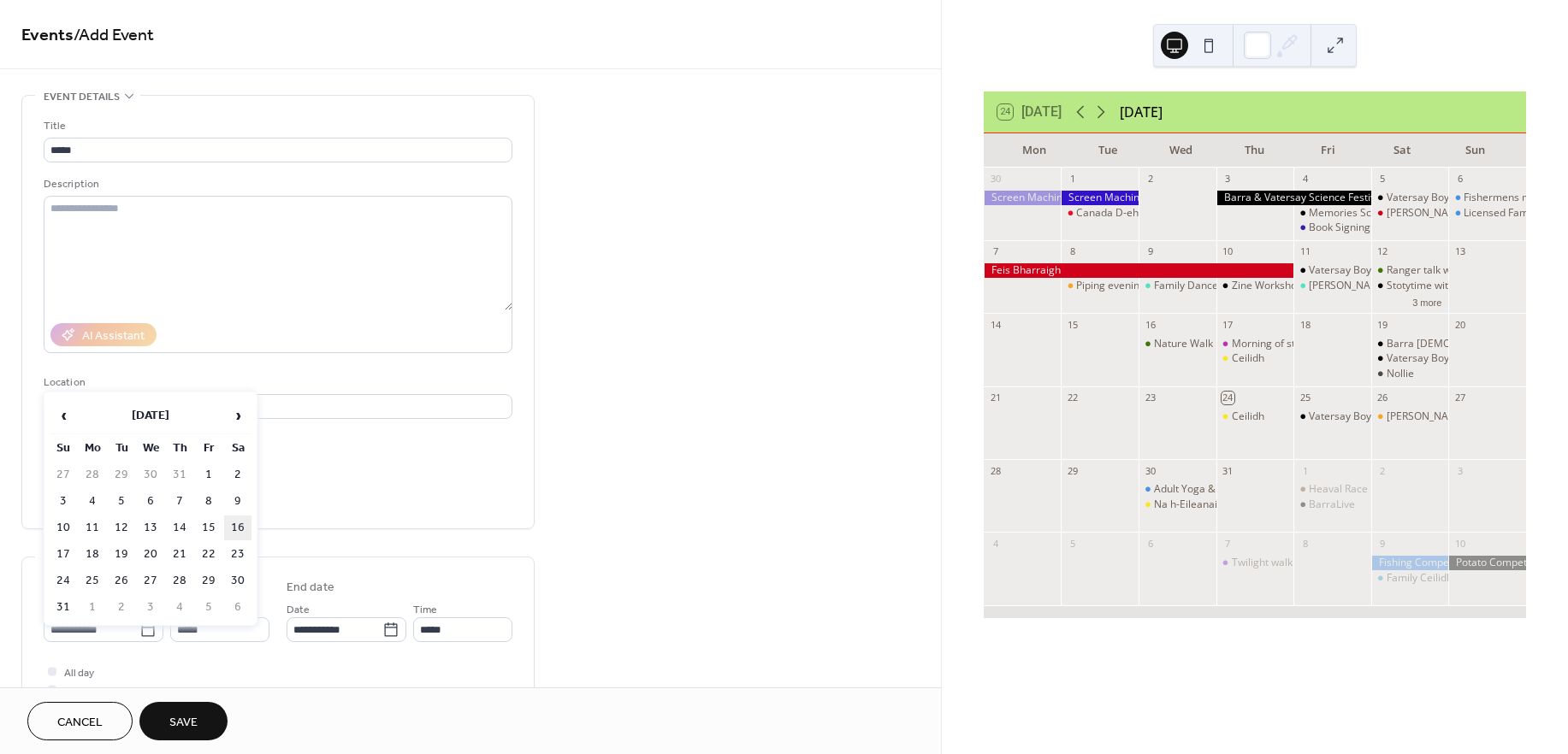 click on "16" at bounding box center [238, 527] 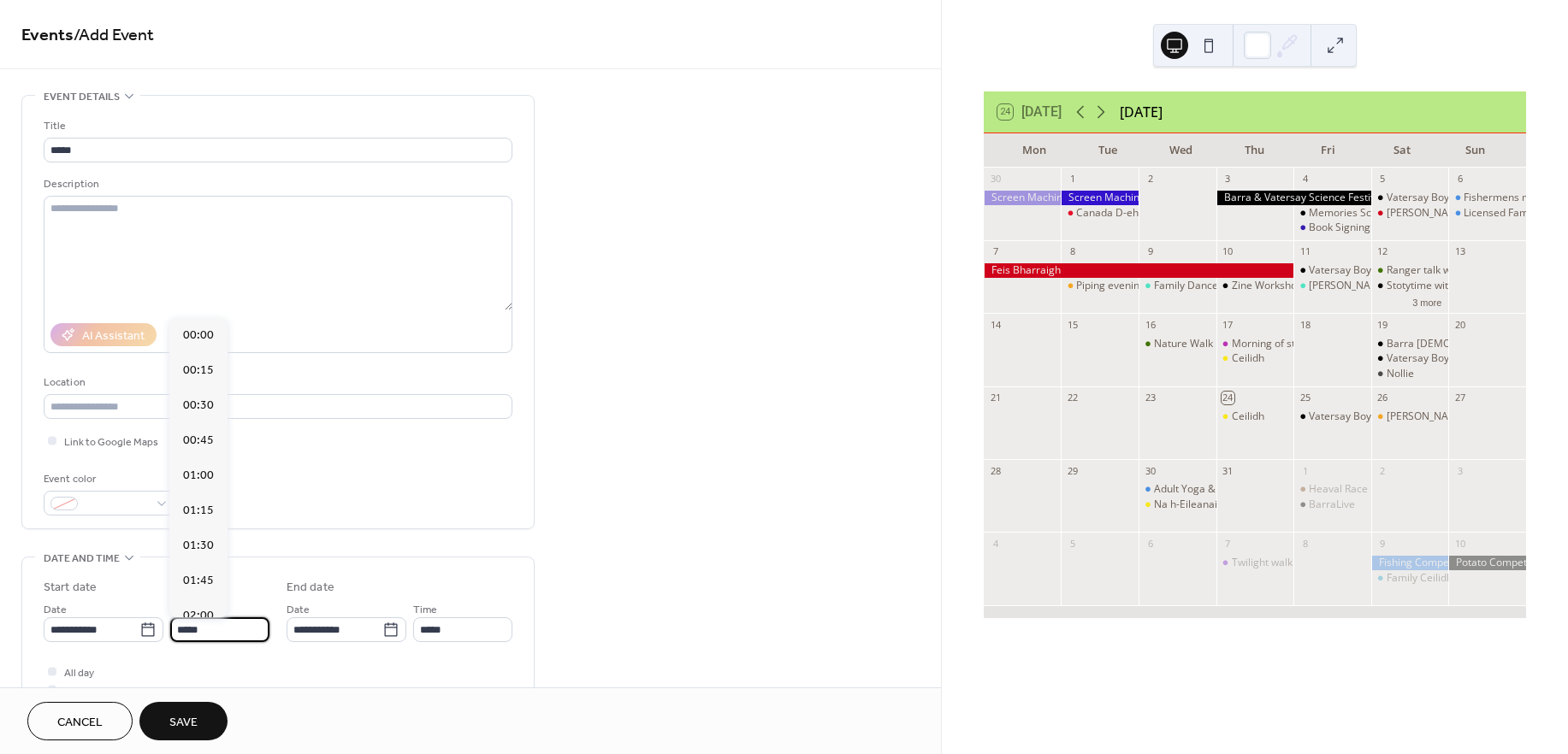 click on "*****" at bounding box center (220, 629) 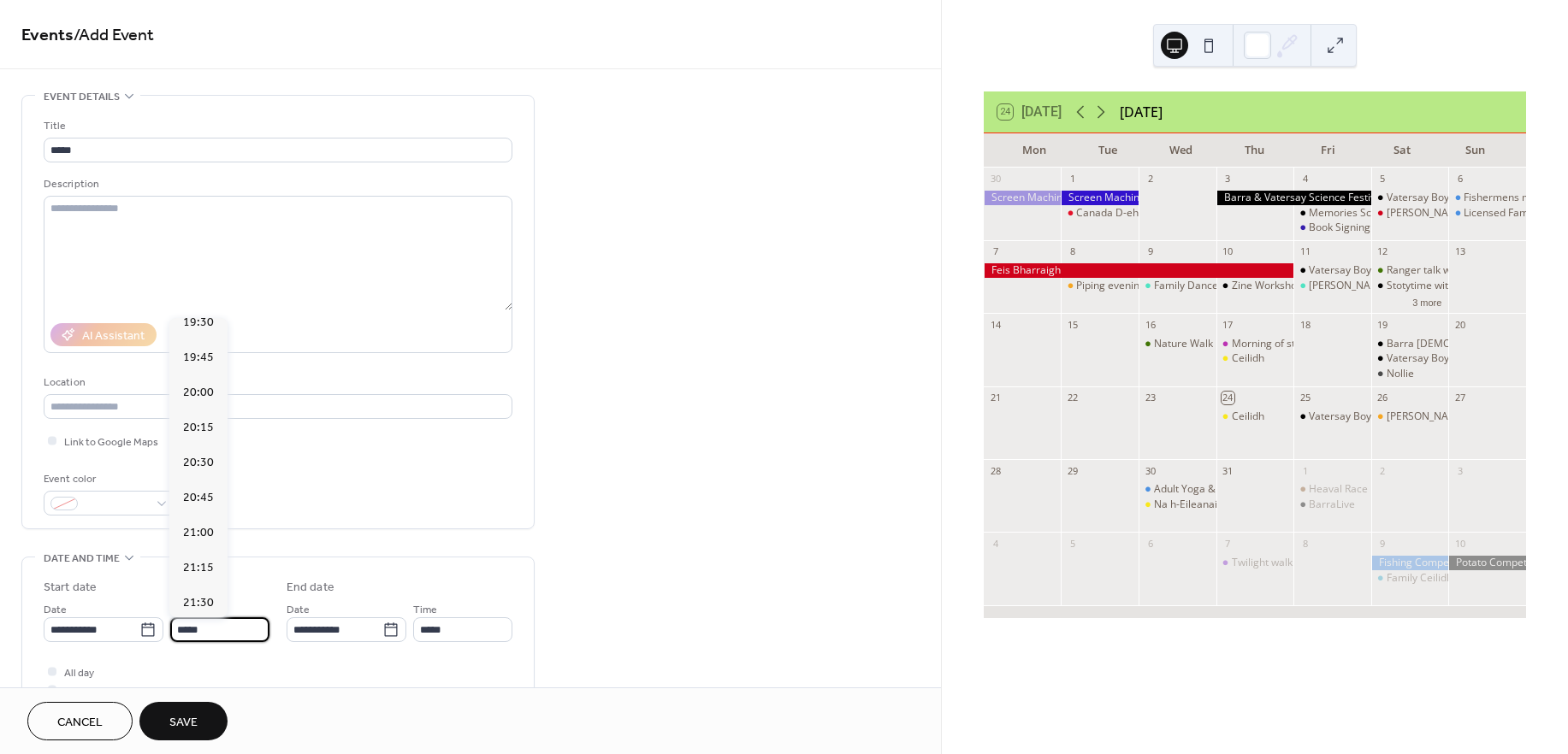 scroll, scrollTop: 2750, scrollLeft: 0, axis: vertical 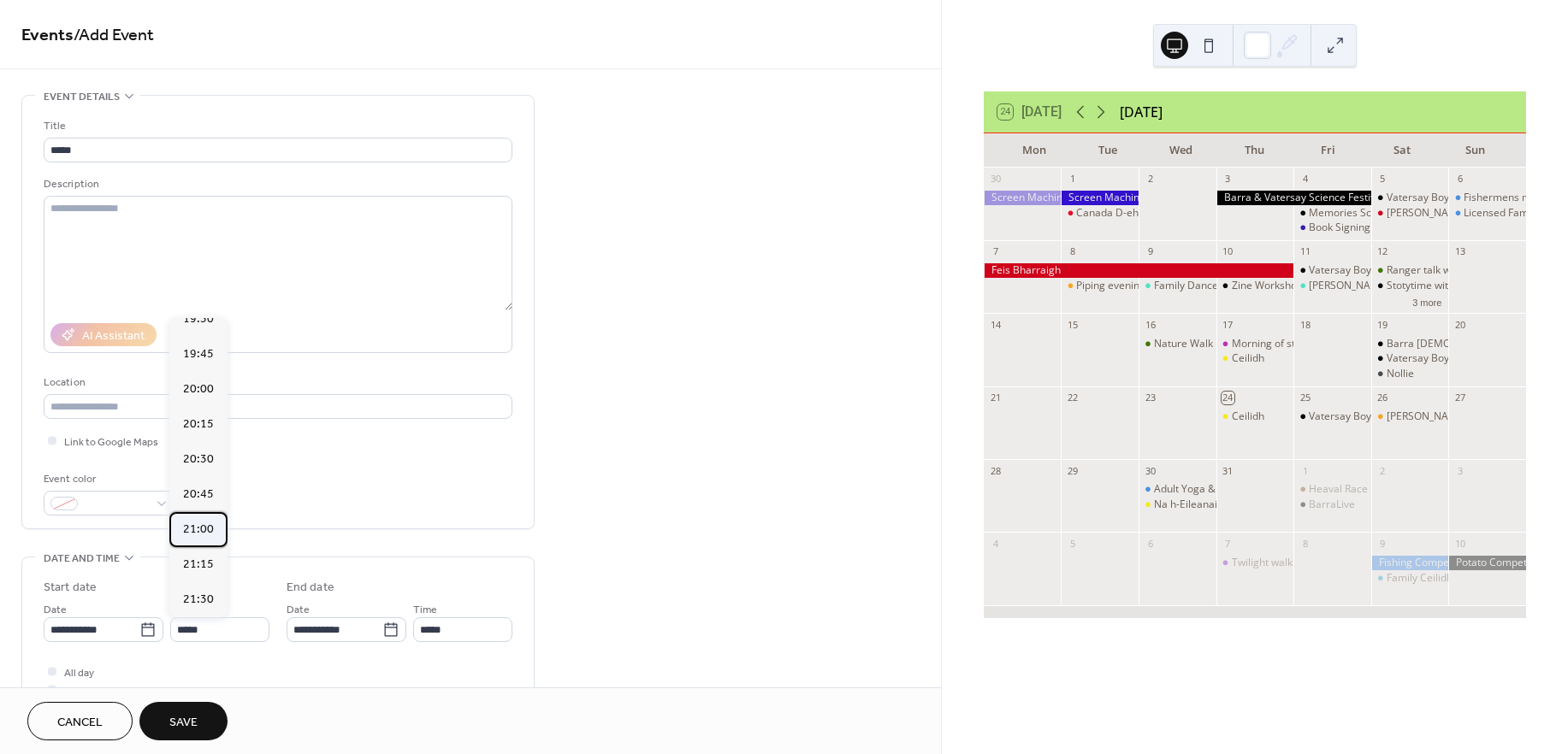 click on "21:00" at bounding box center [198, 529] 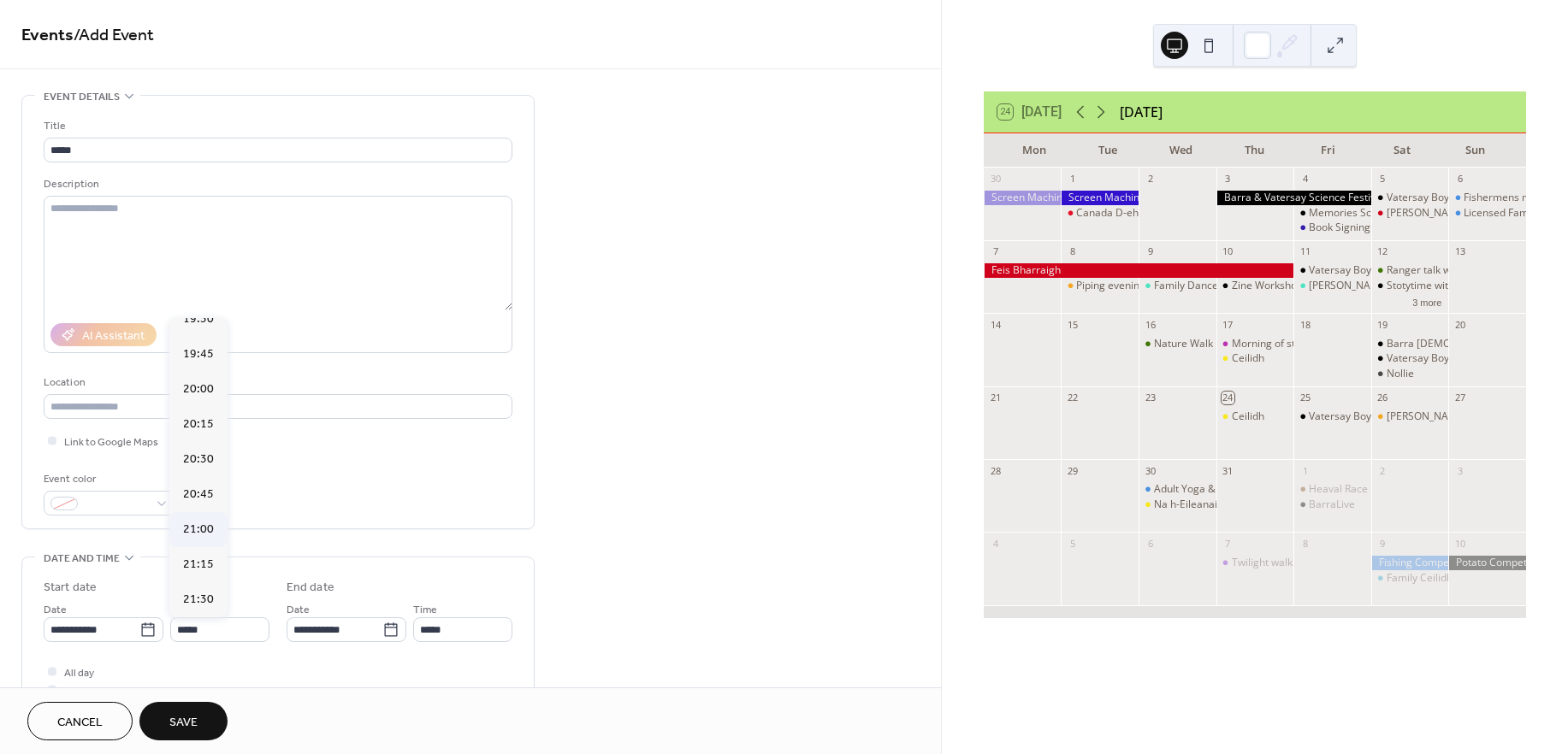 type on "*****" 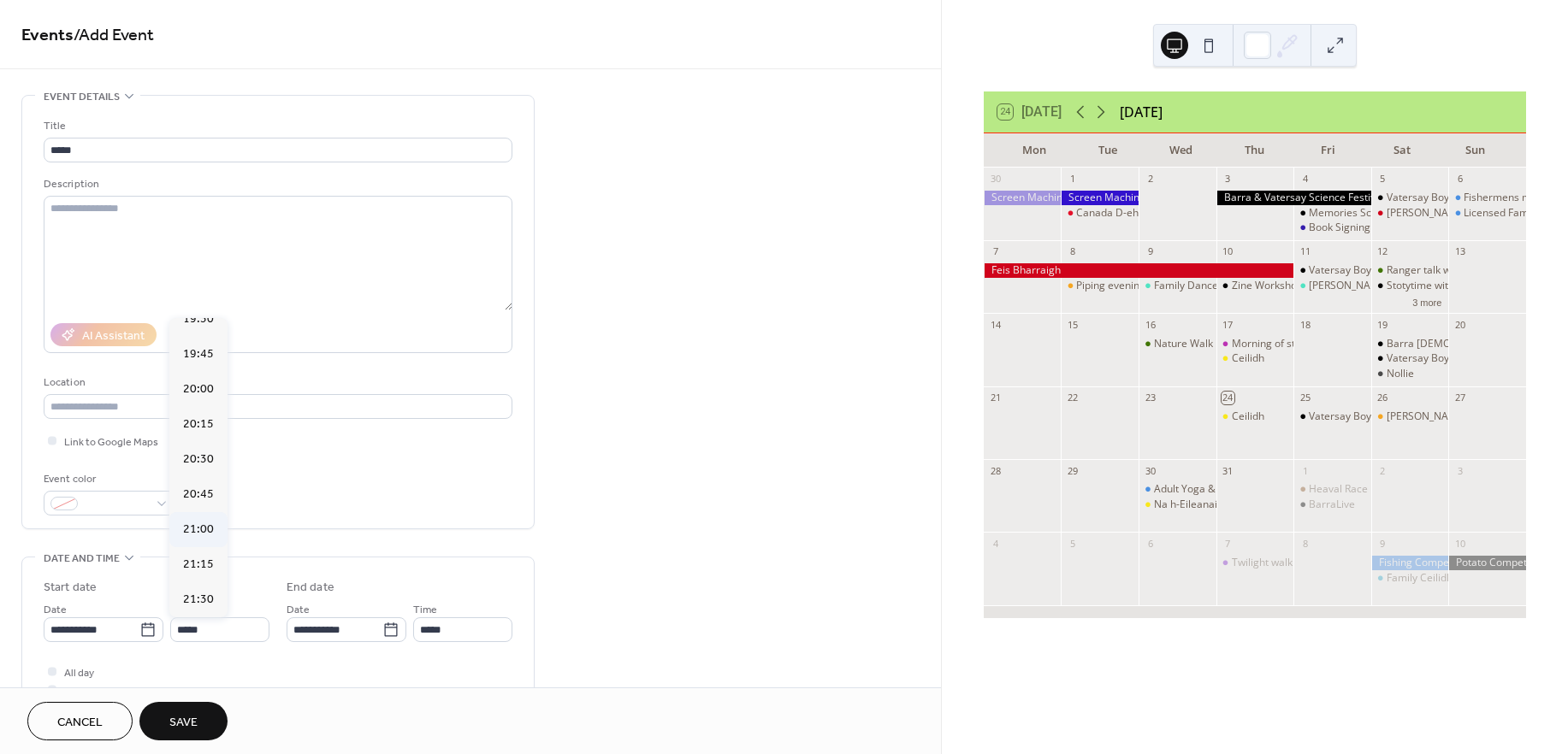 type on "*****" 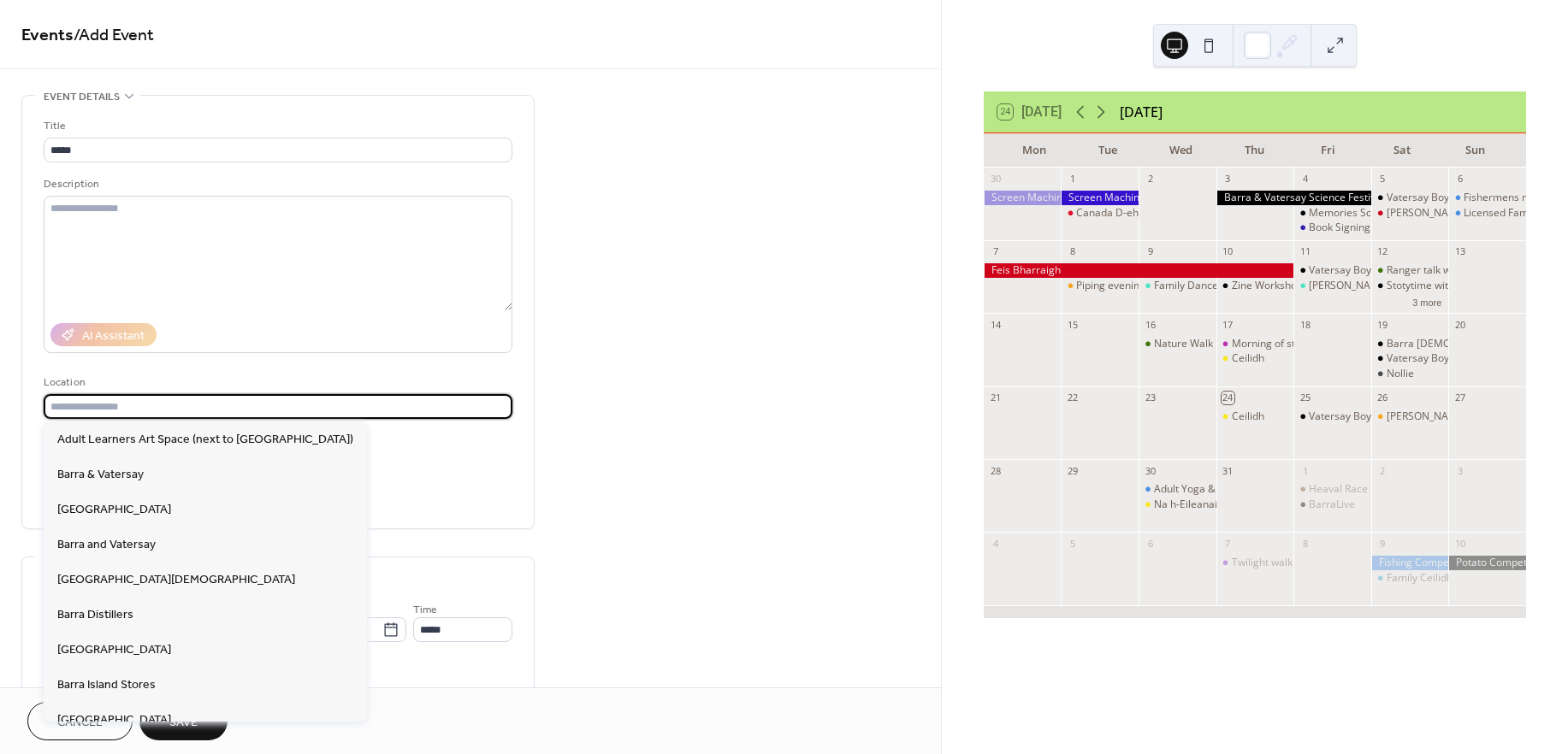 click at bounding box center [278, 406] 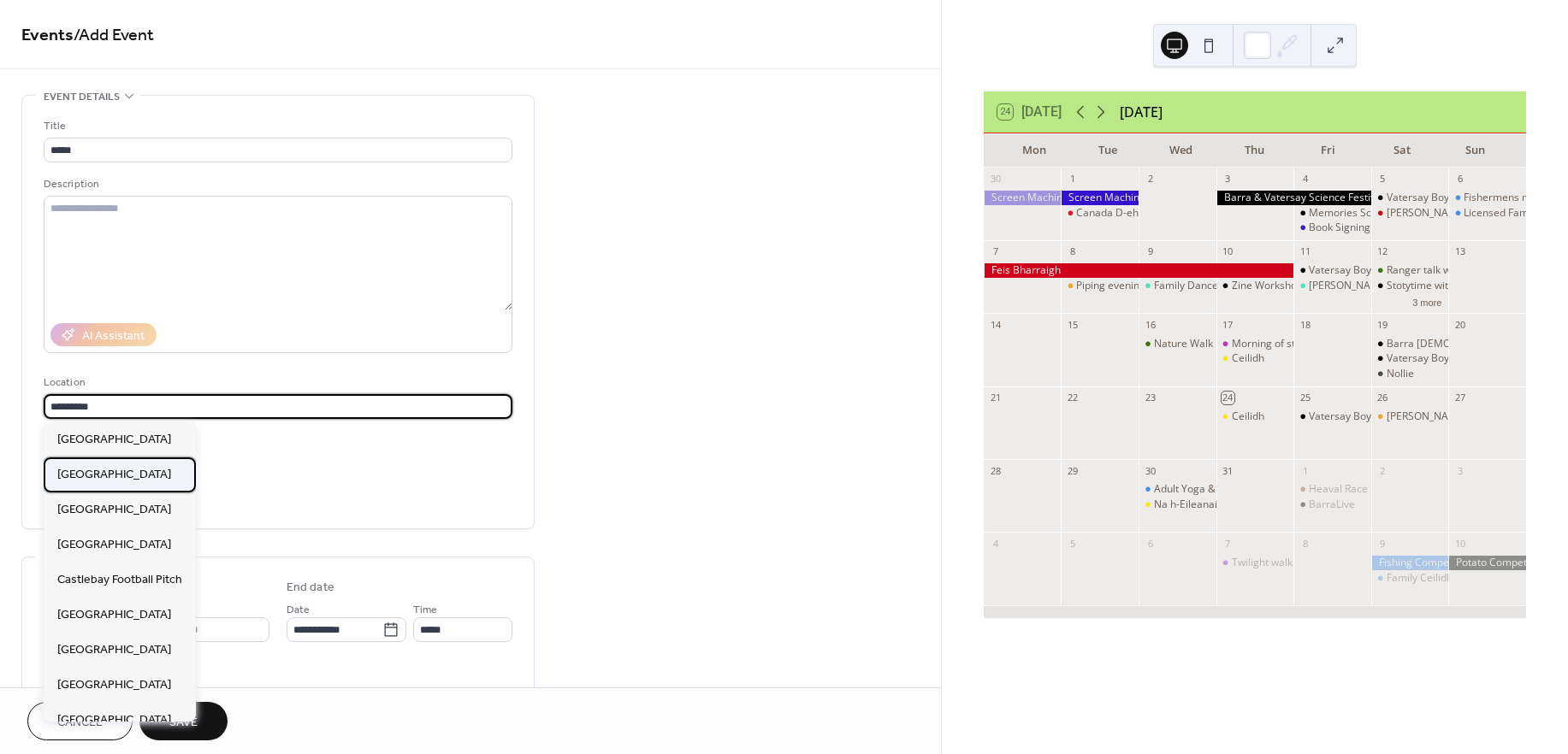 click on "Castlebay Community Hall" at bounding box center [114, 474] 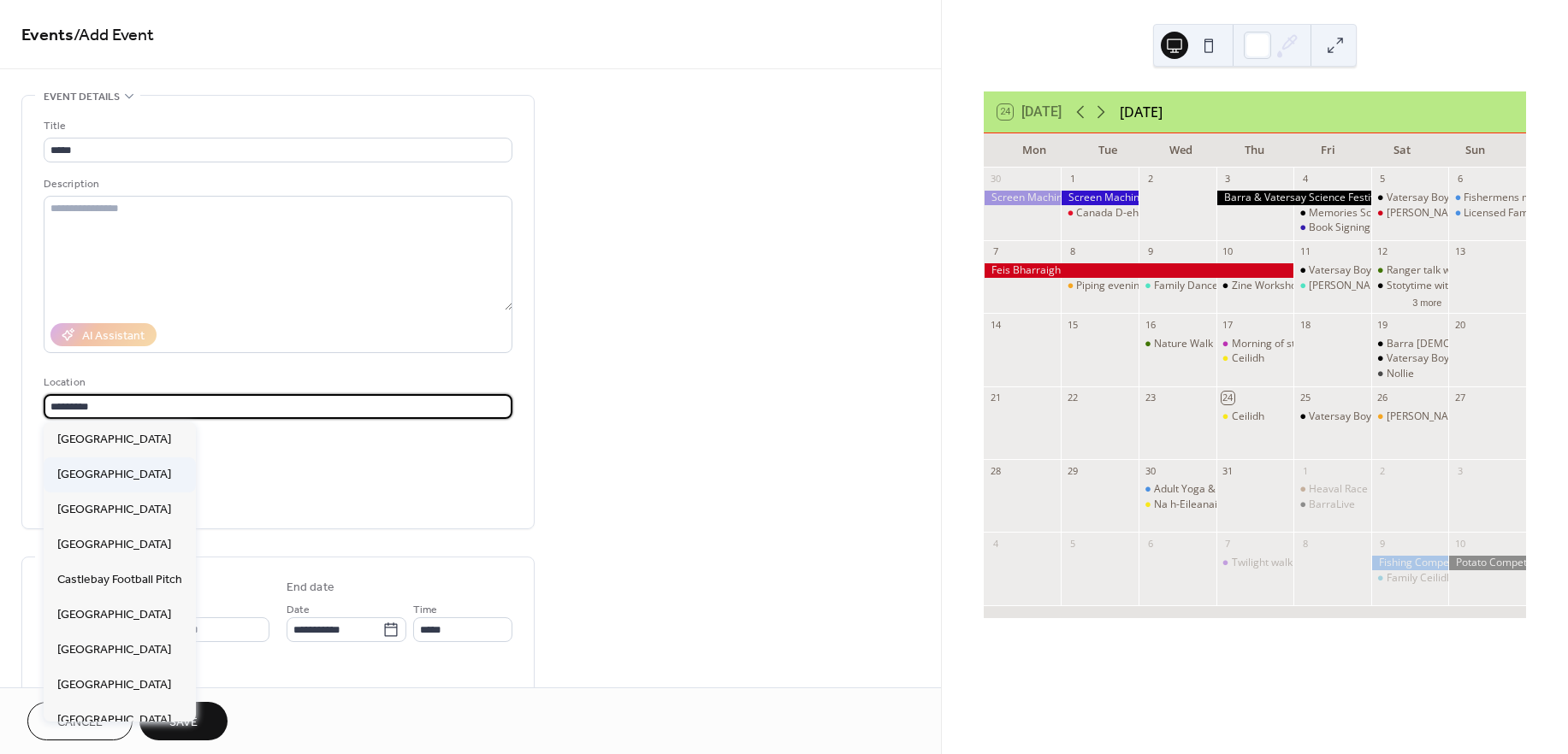 type on "**********" 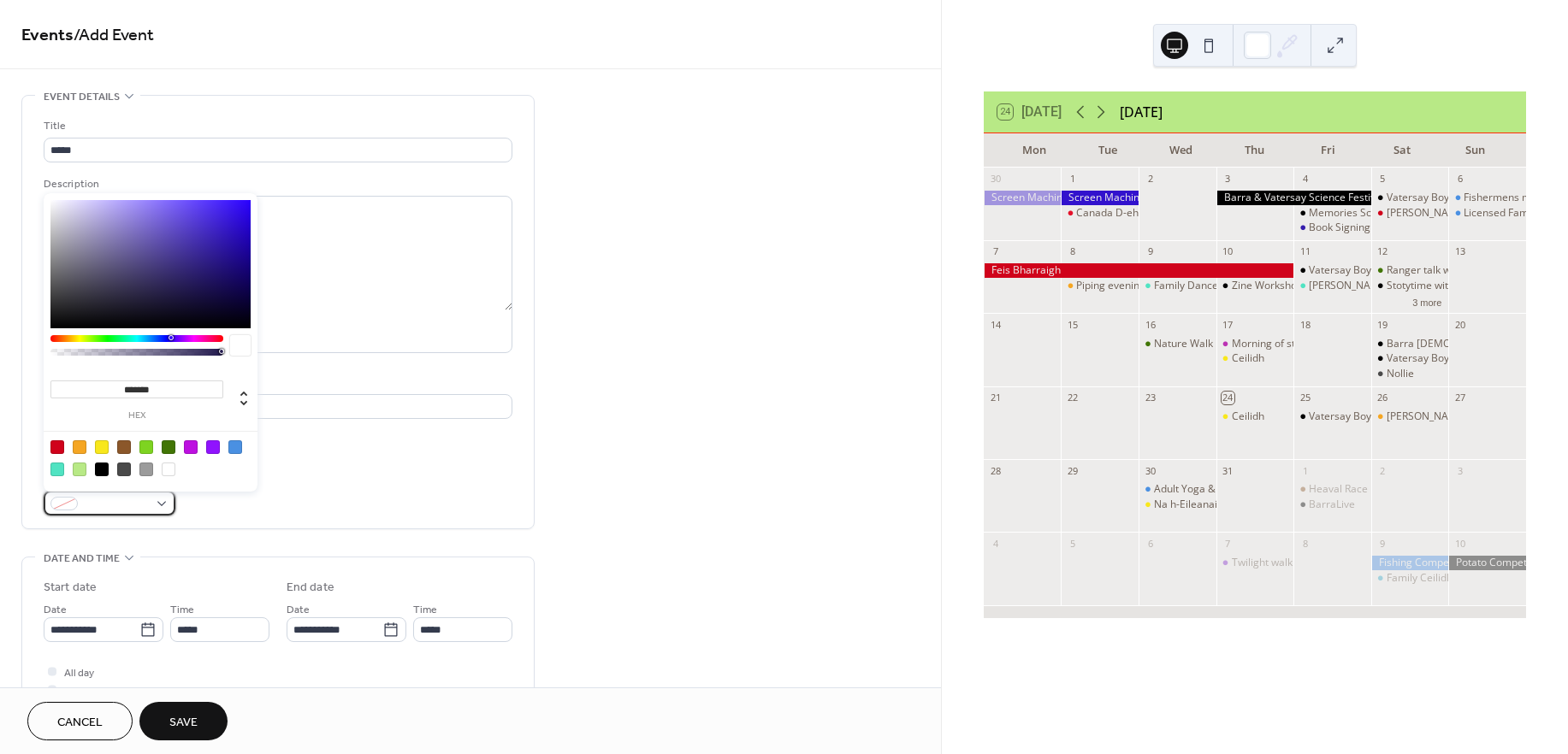 click at bounding box center (109, 503) 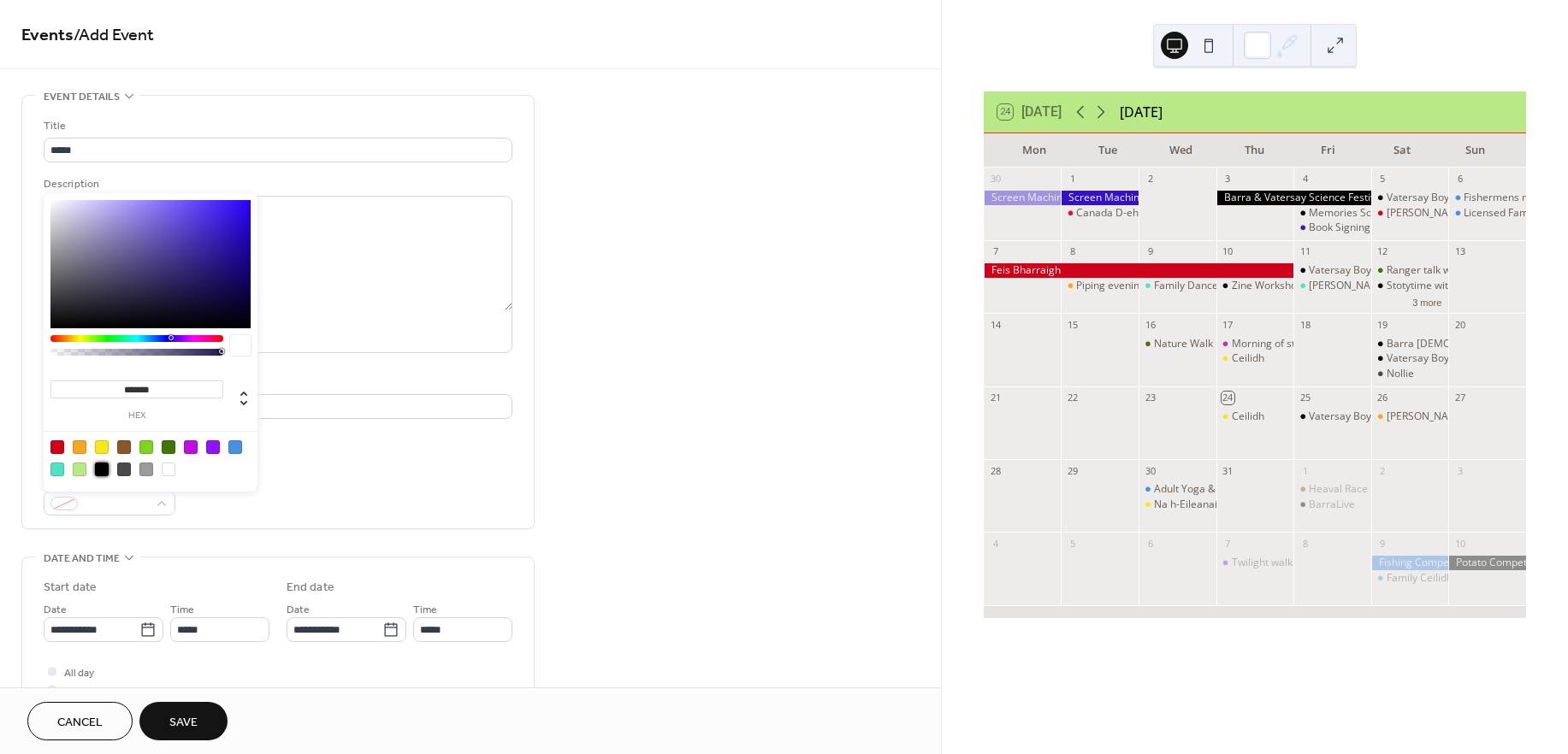 click at bounding box center (102, 469) 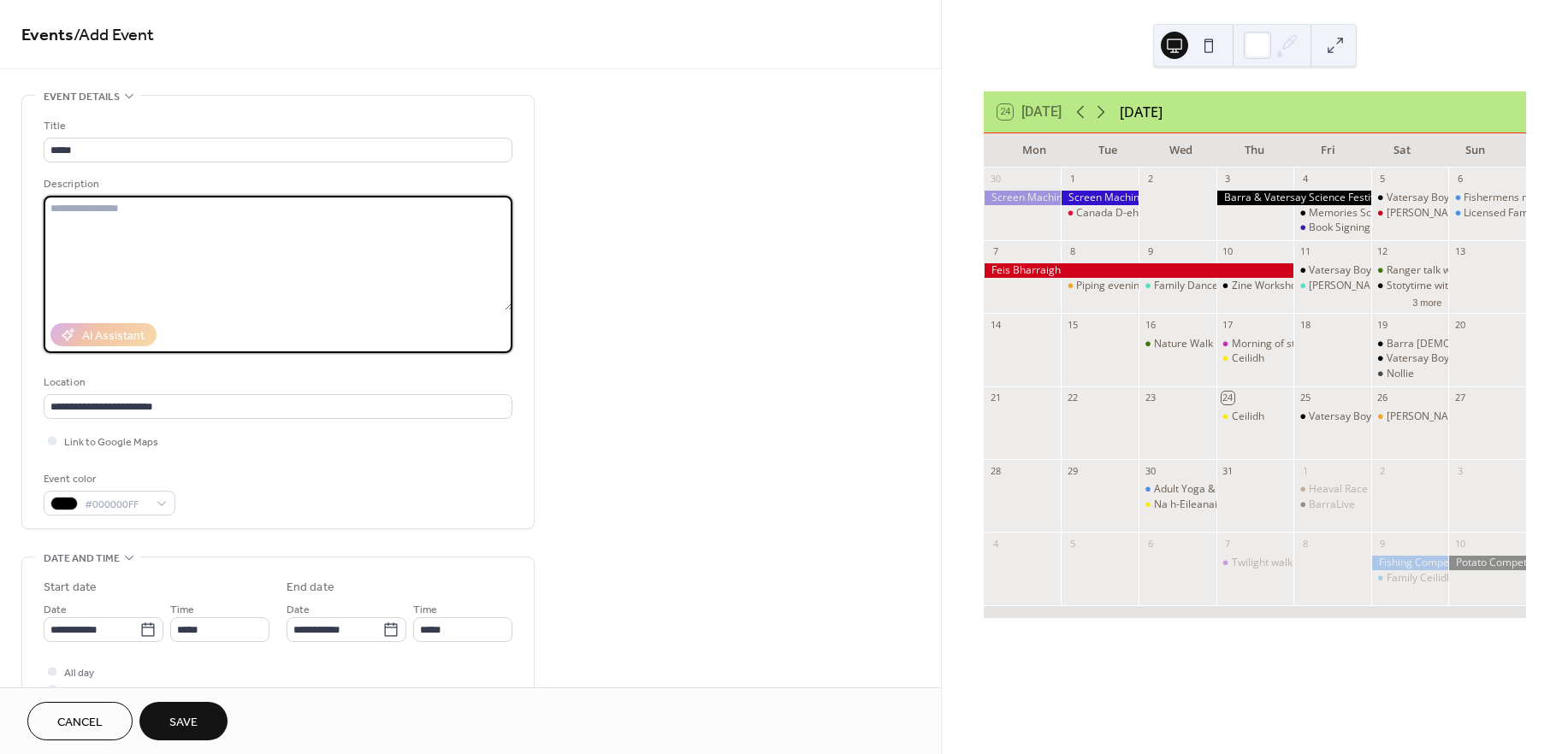 click at bounding box center (278, 253) 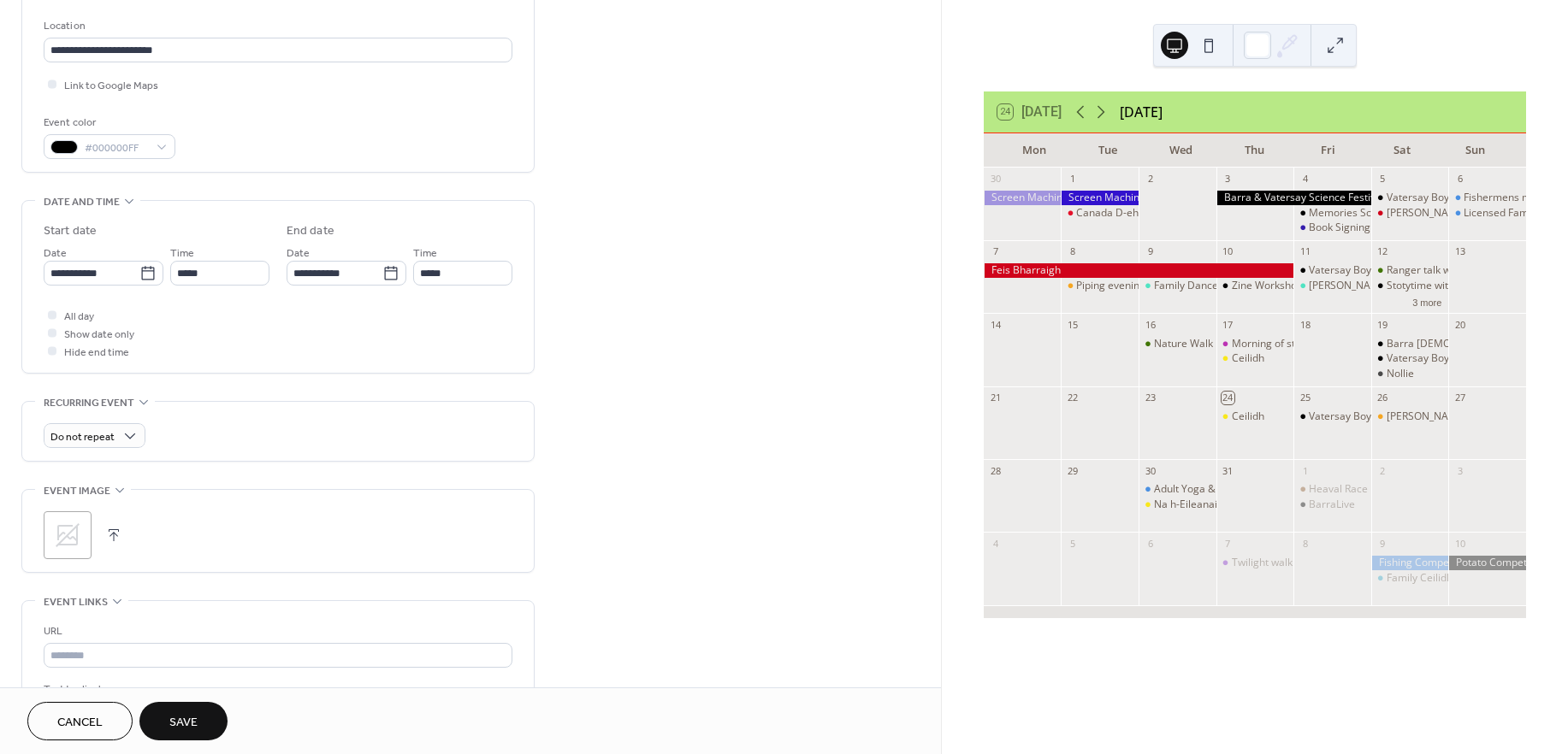 scroll, scrollTop: 42, scrollLeft: 0, axis: vertical 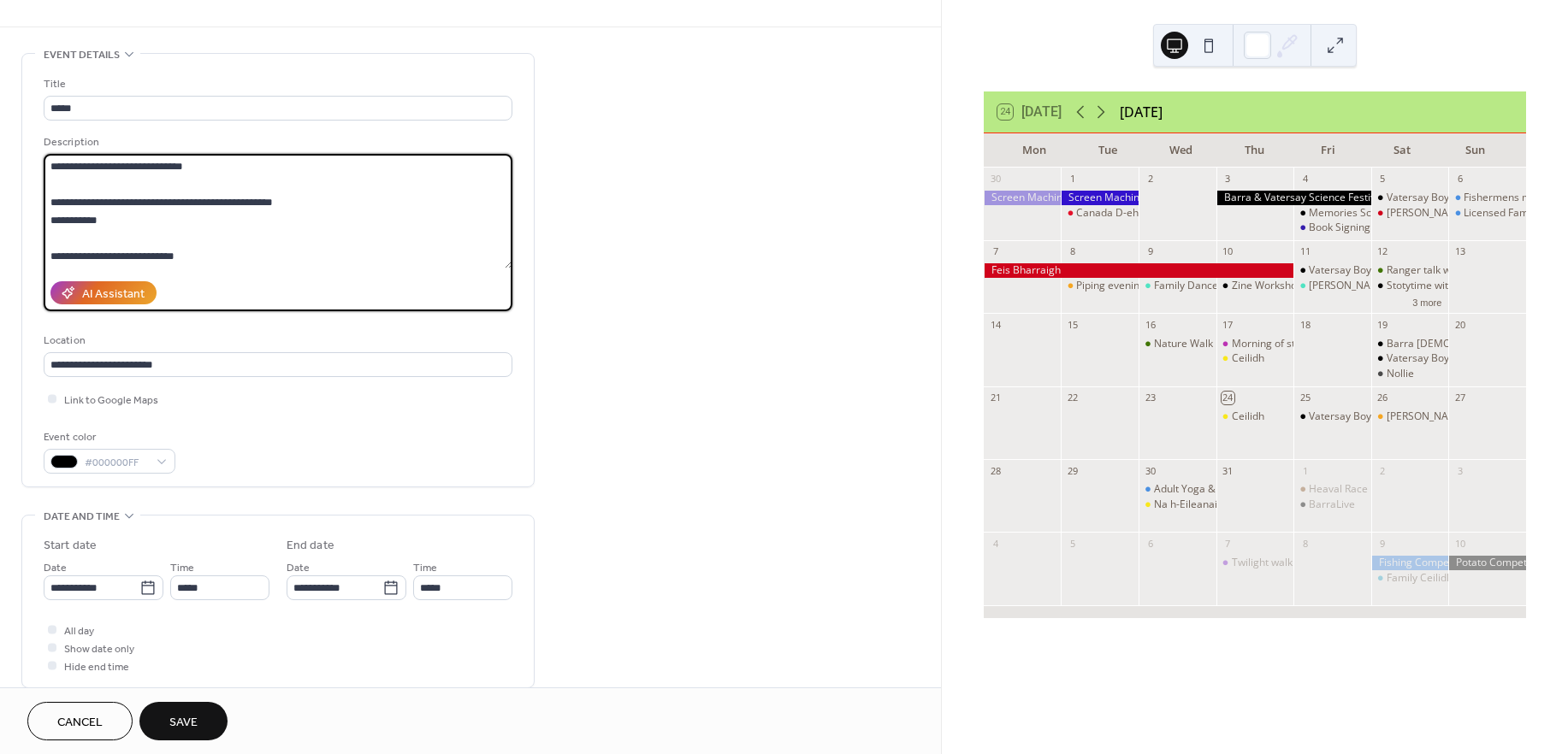 click on "**********" at bounding box center (278, 211) 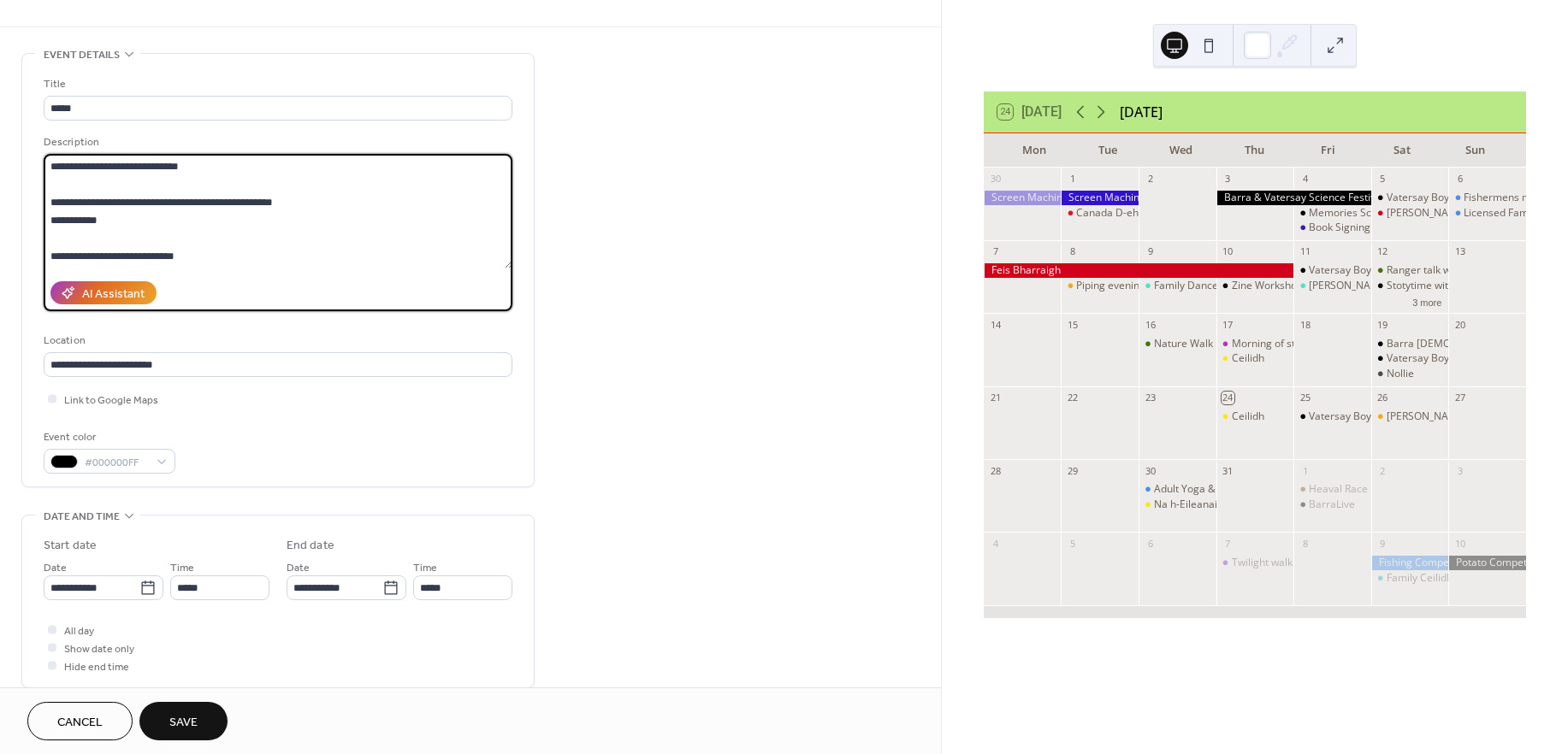click on "**********" at bounding box center [278, 211] 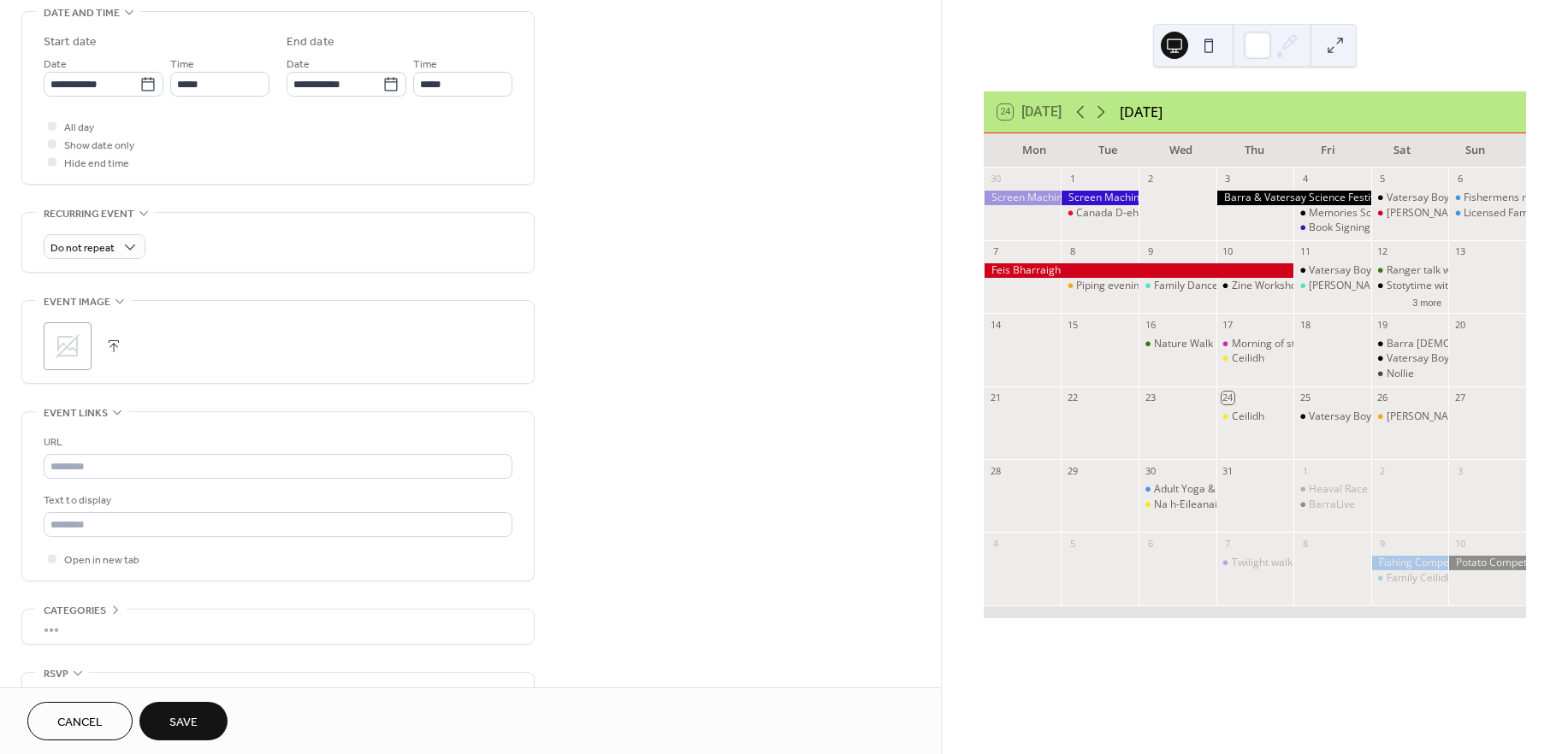scroll, scrollTop: 551, scrollLeft: 0, axis: vertical 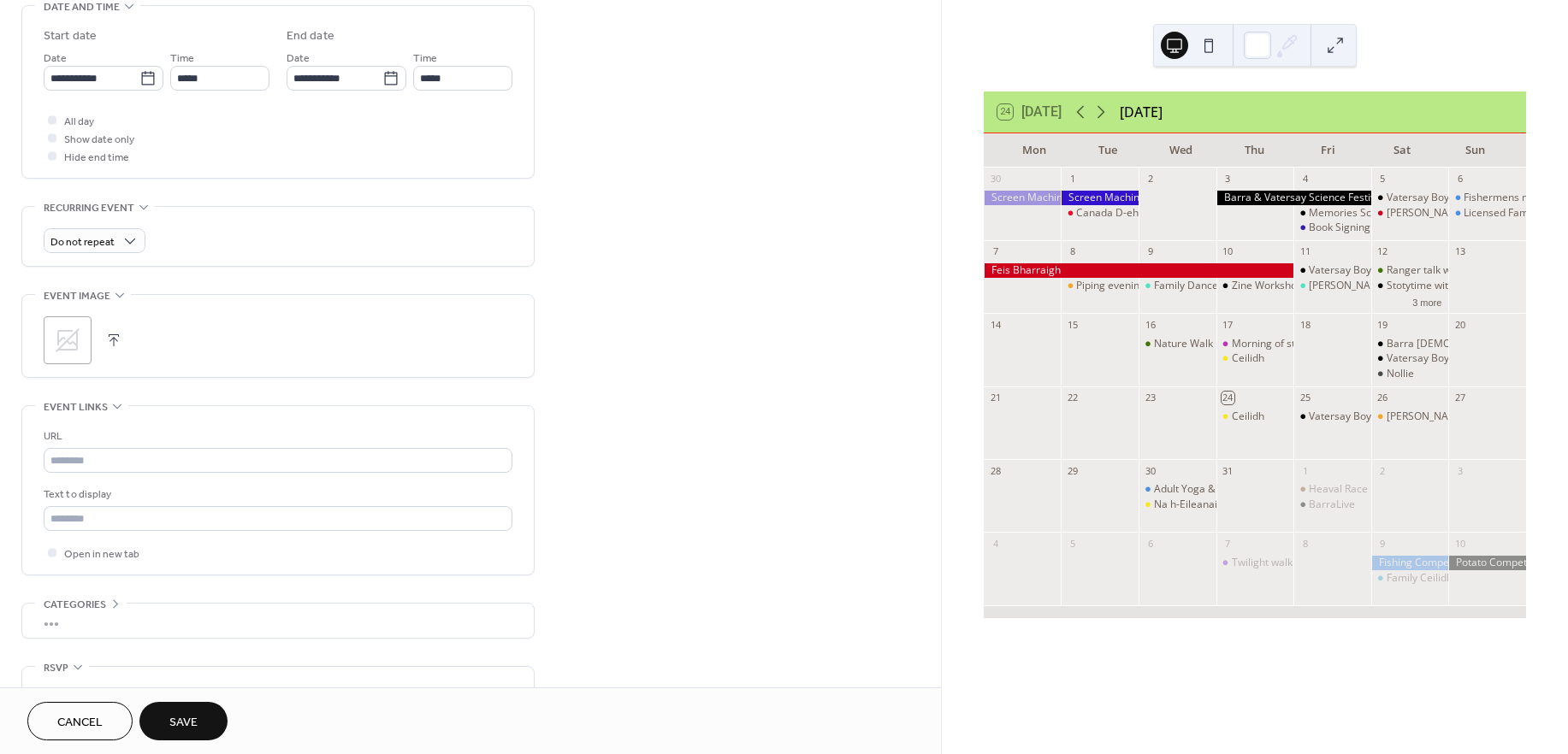 type on "**********" 